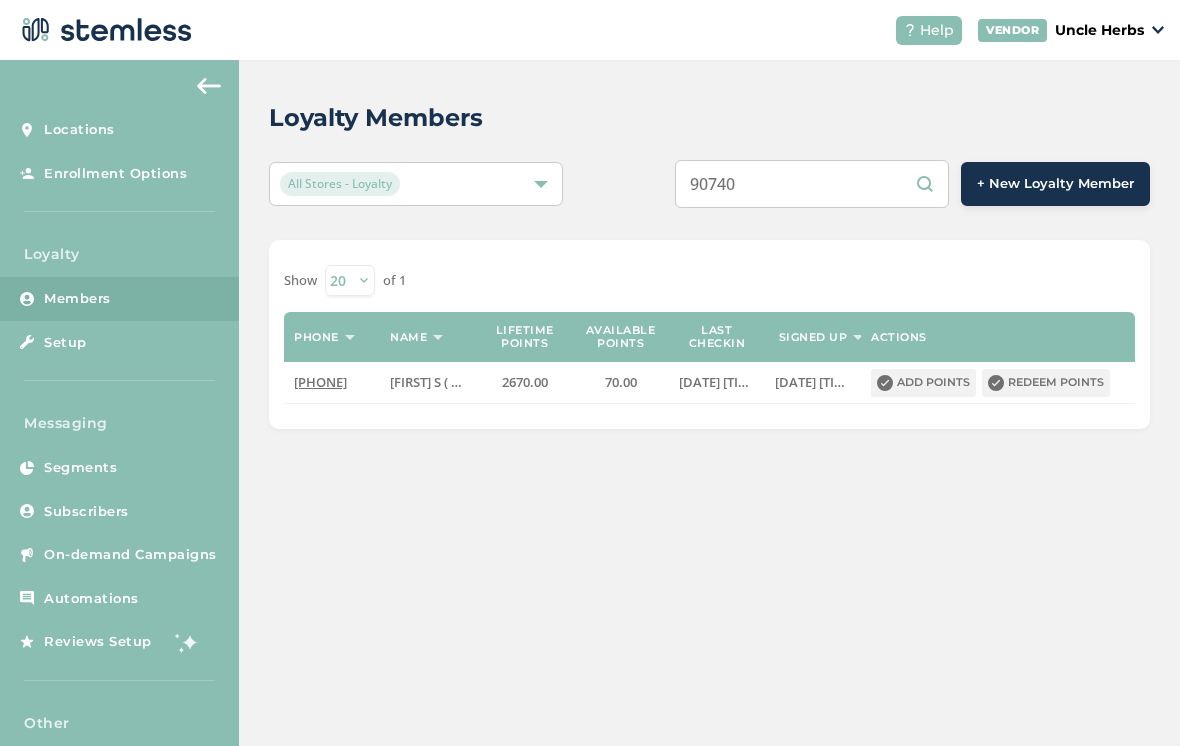 scroll, scrollTop: 0, scrollLeft: 0, axis: both 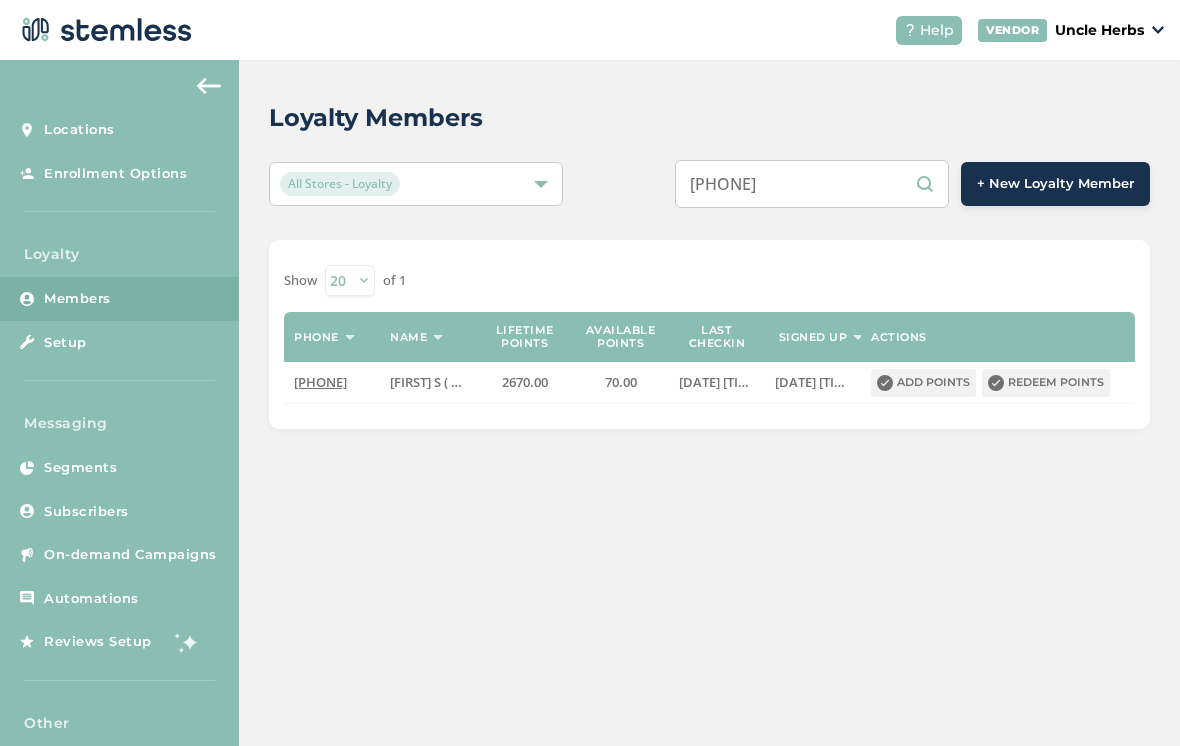 type on "[PHONE]" 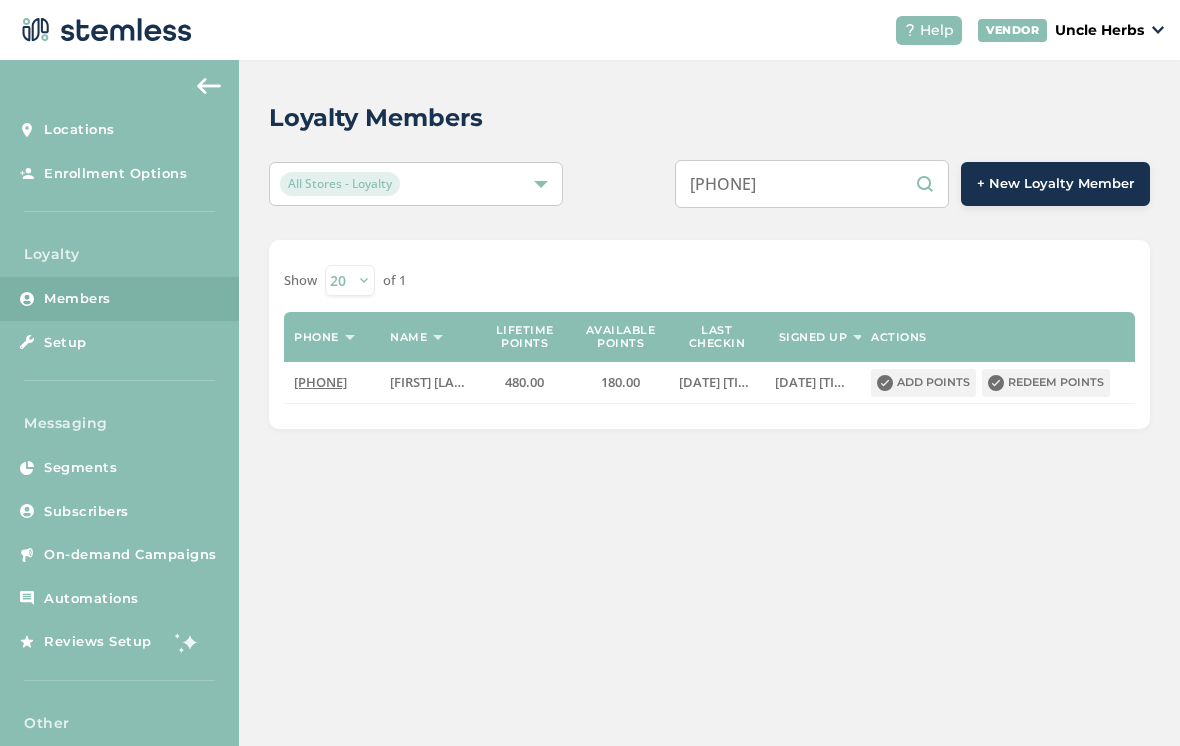click on "Redeem points" at bounding box center (1046, 383) 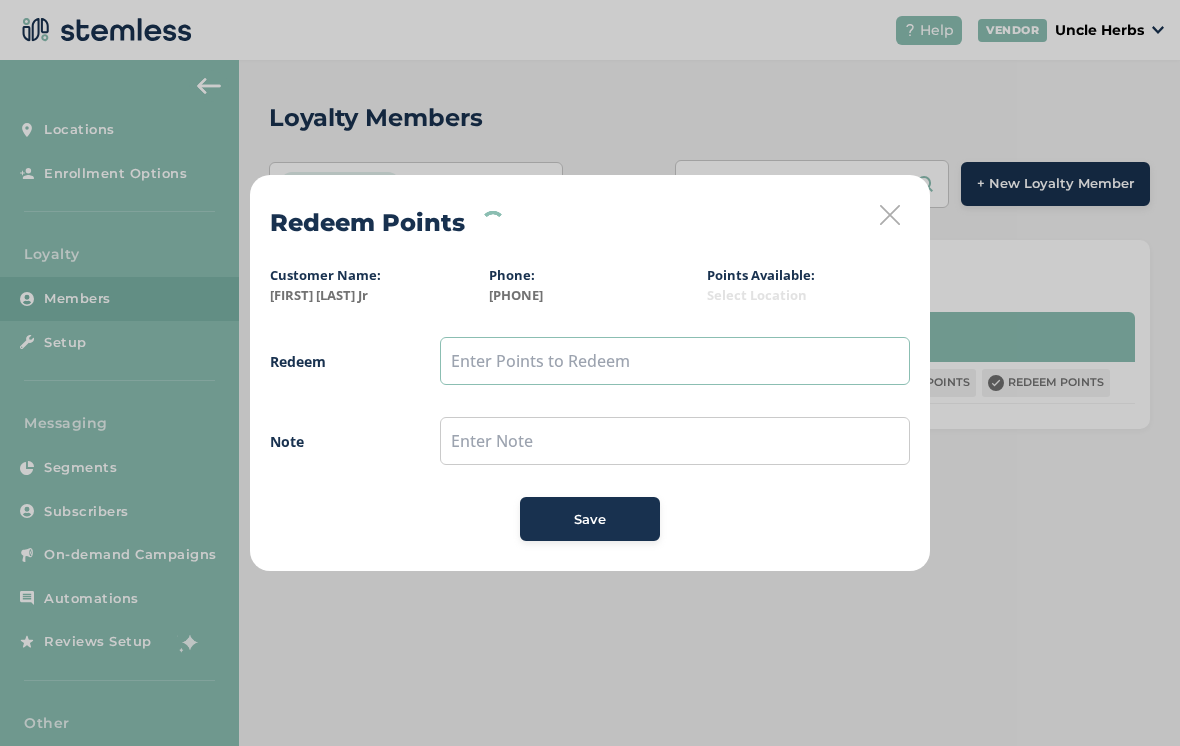 click at bounding box center (675, 361) 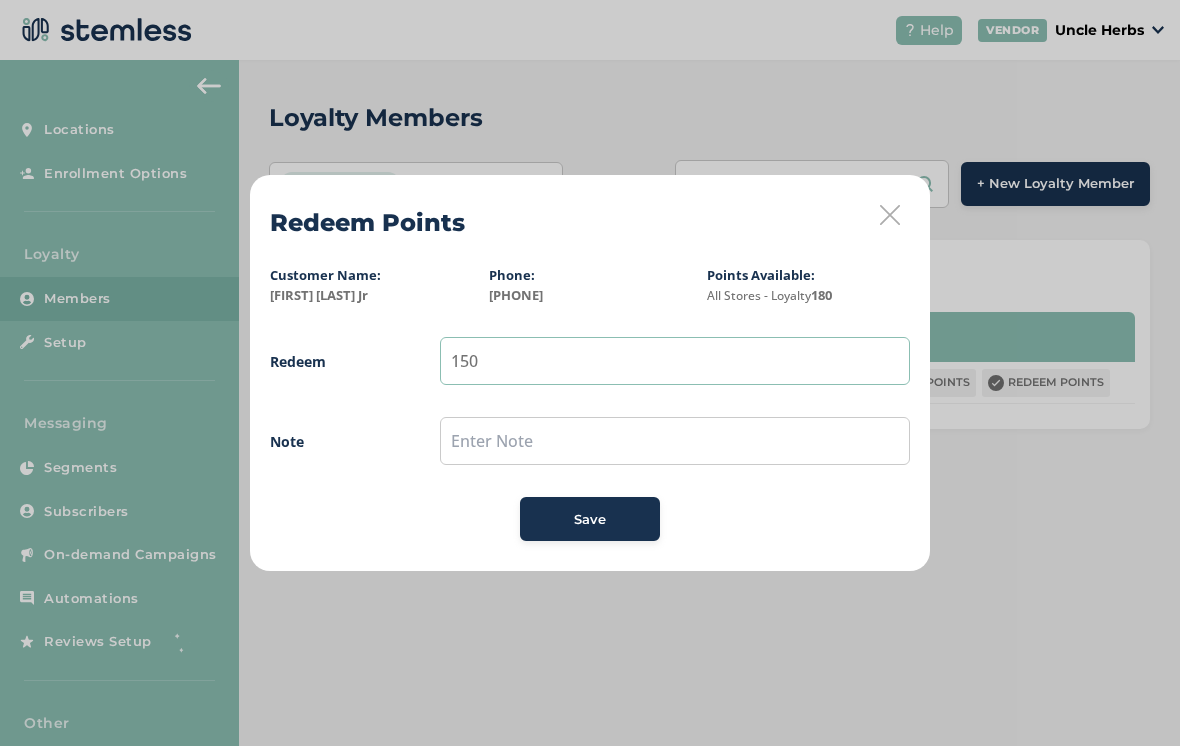 type on "150" 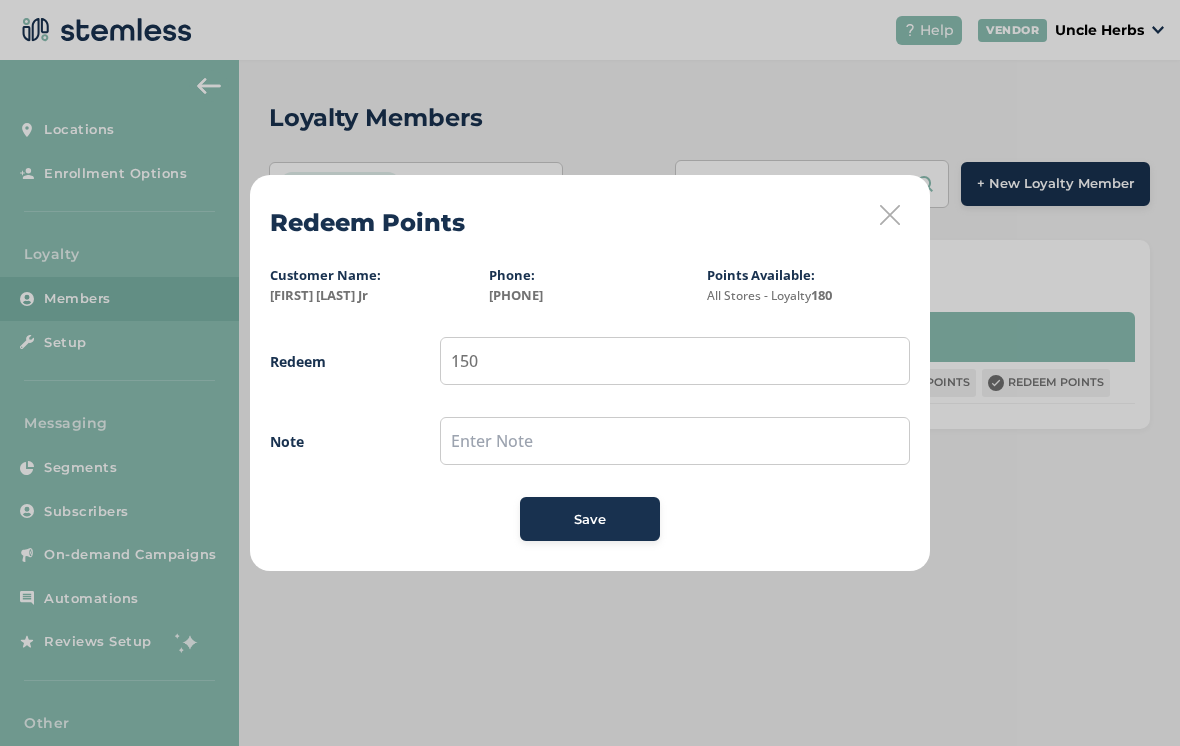 click on "Save" at bounding box center (590, 519) 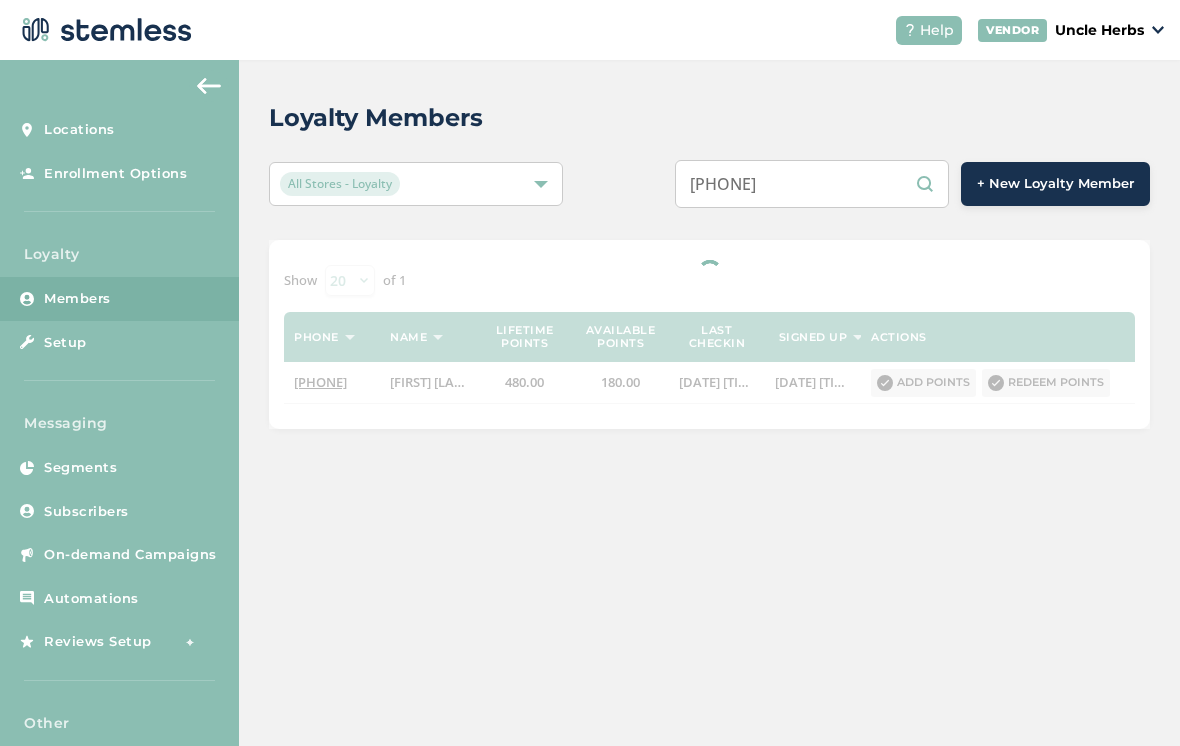 click on "9073105263" at bounding box center [812, 184] 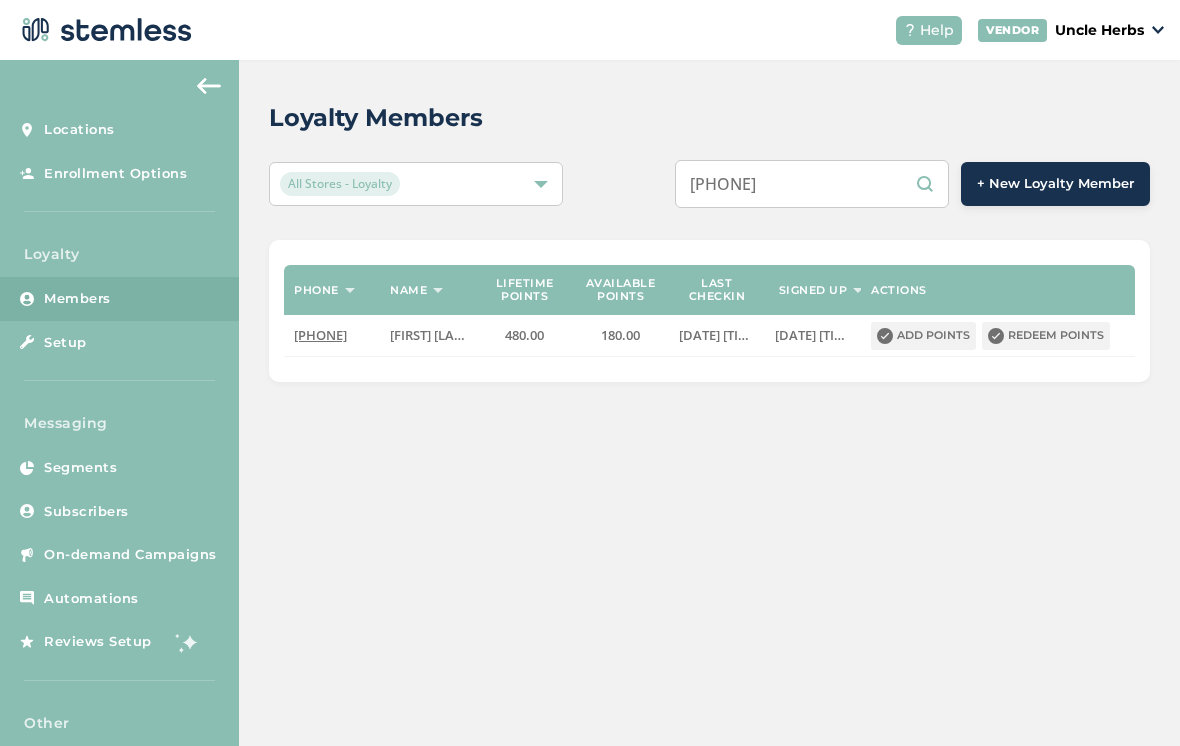 type on "9073069300" 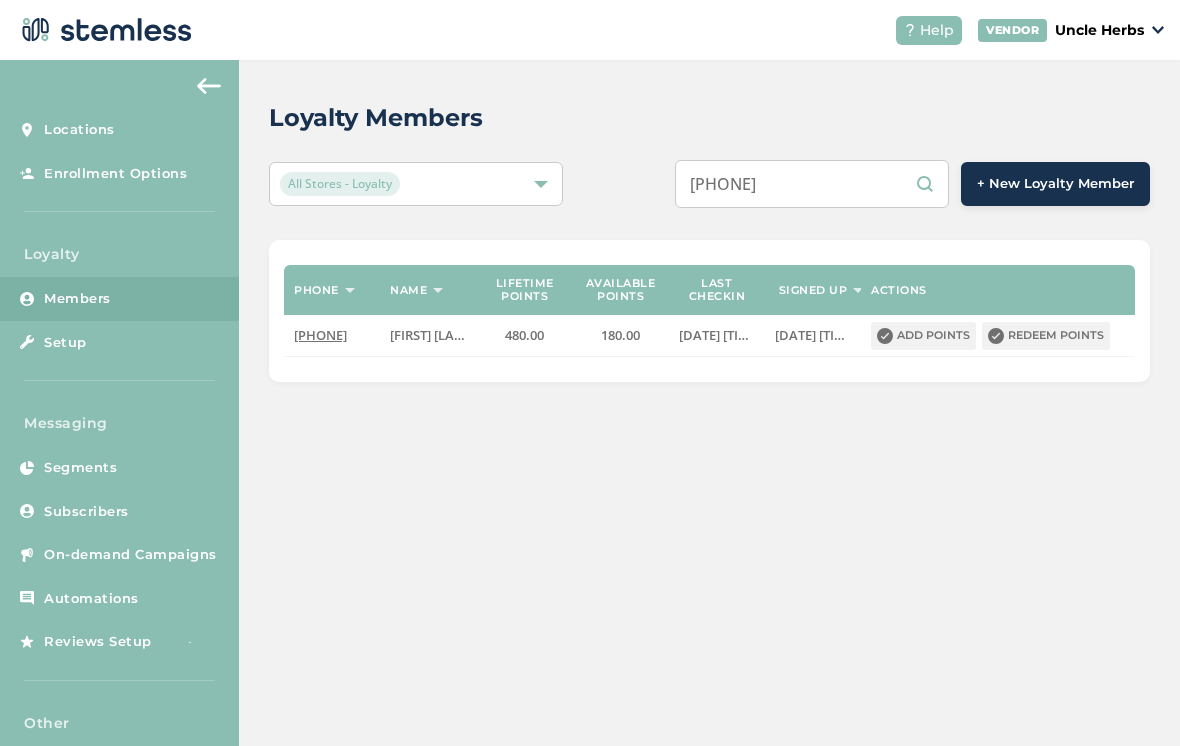 click on "9073069300" at bounding box center (812, 184) 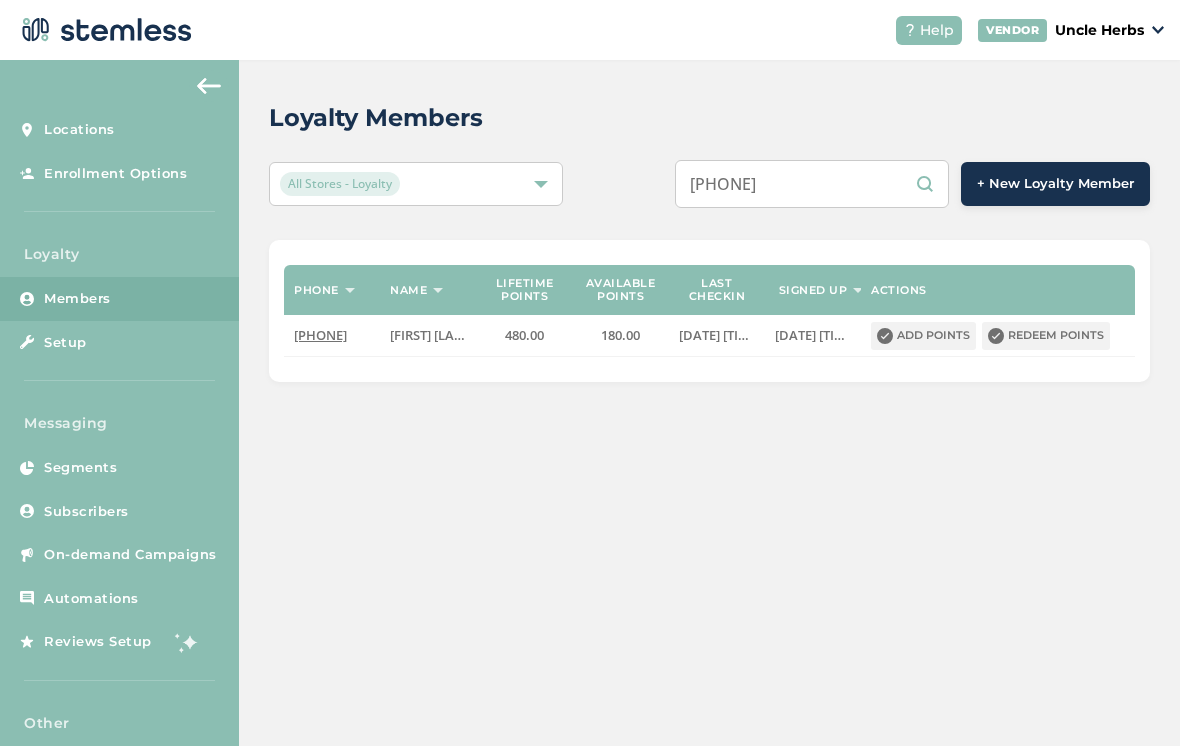 click on "[NUMBER]" at bounding box center [812, 184] 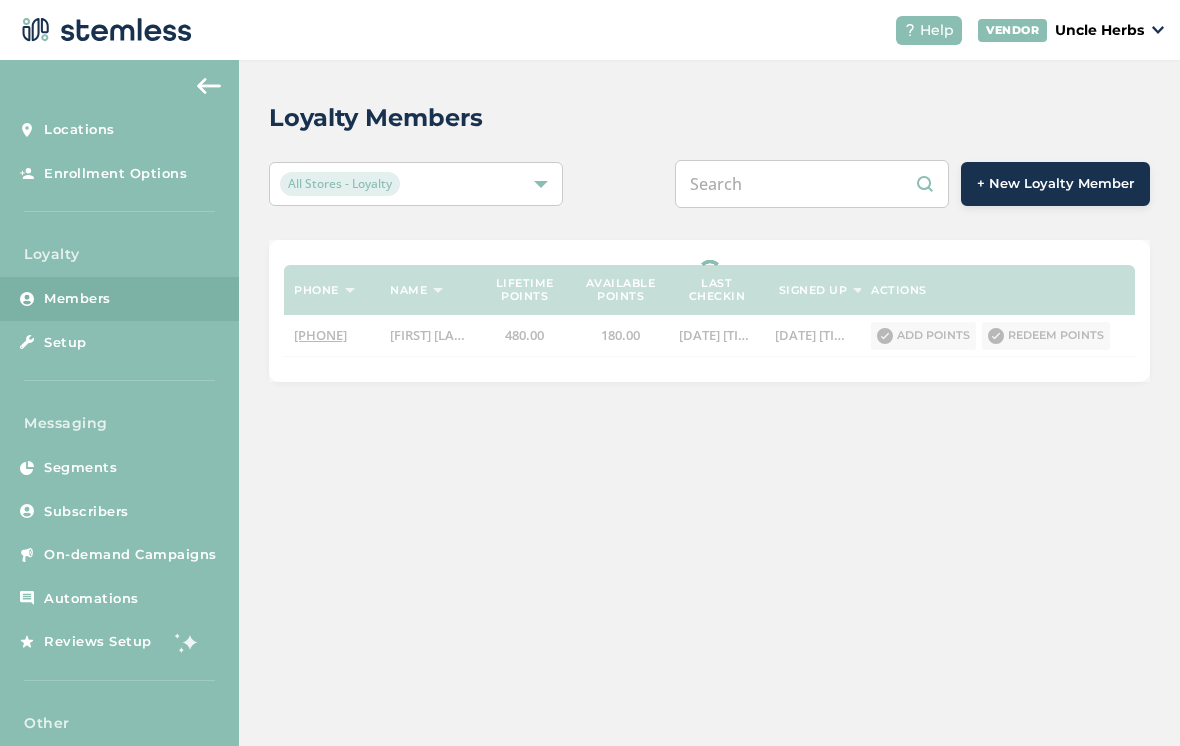 click at bounding box center (812, 184) 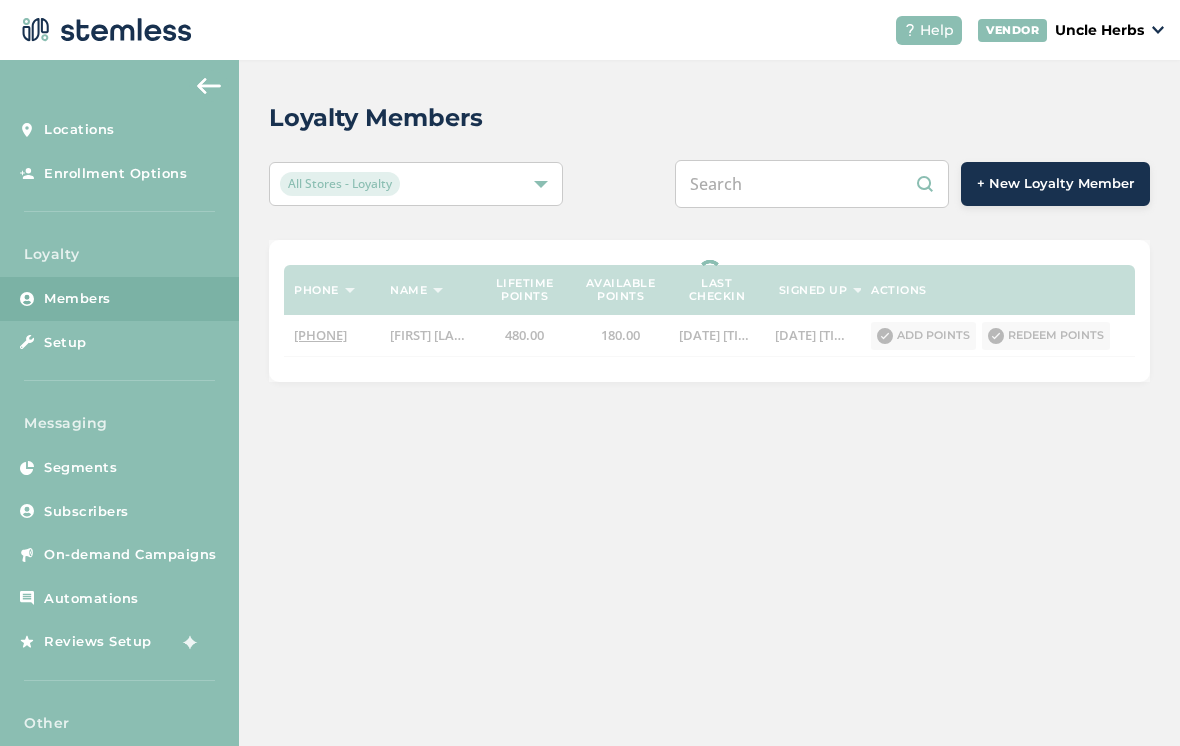 click at bounding box center [812, 184] 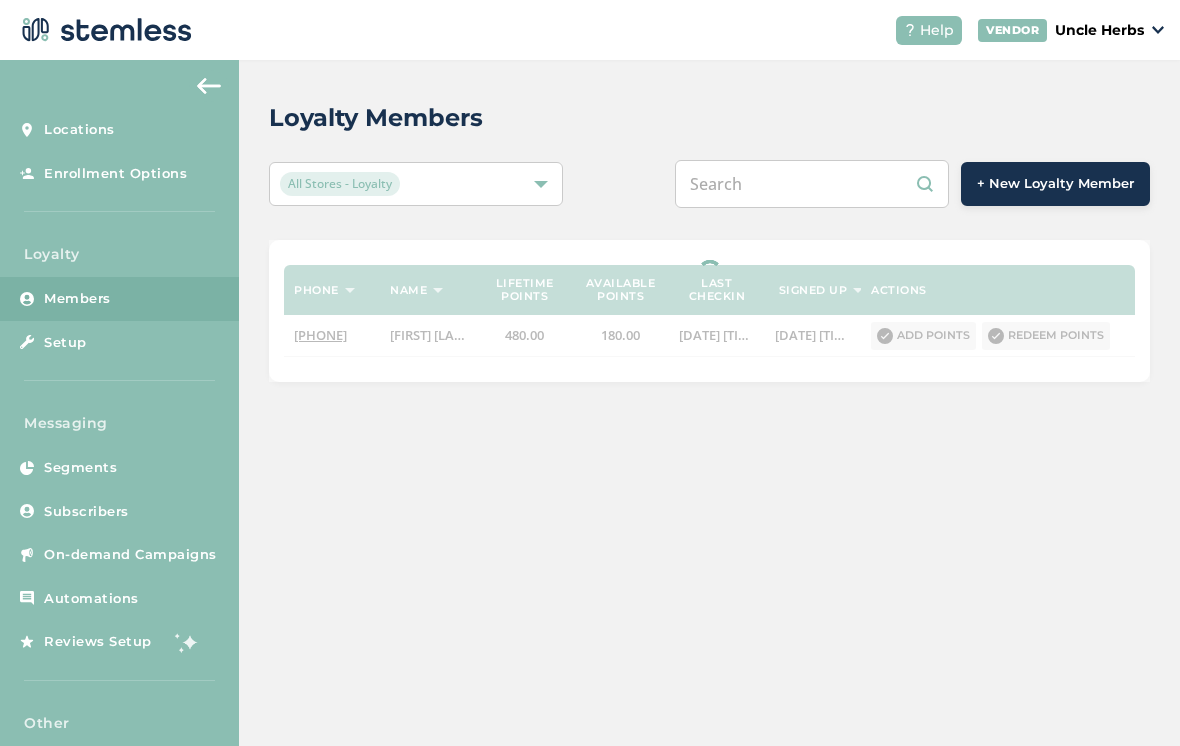 paste on "[NUMBER]" 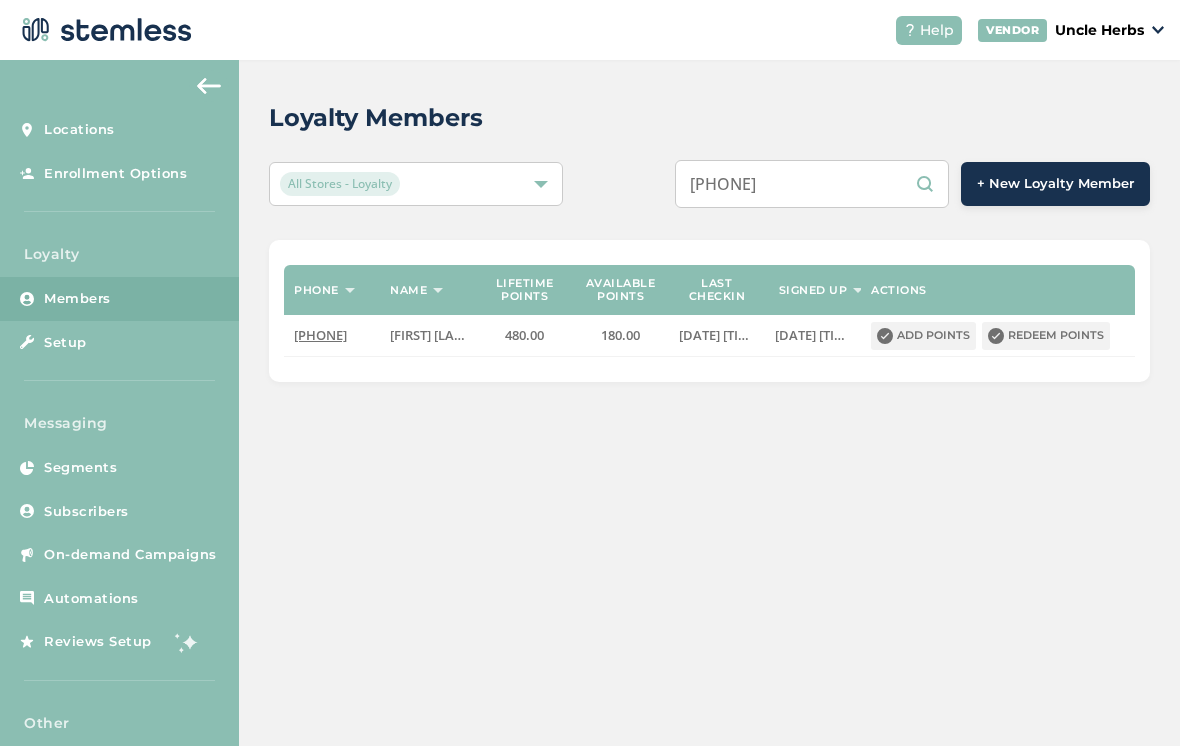 click on "[NUMBER]" at bounding box center [812, 184] 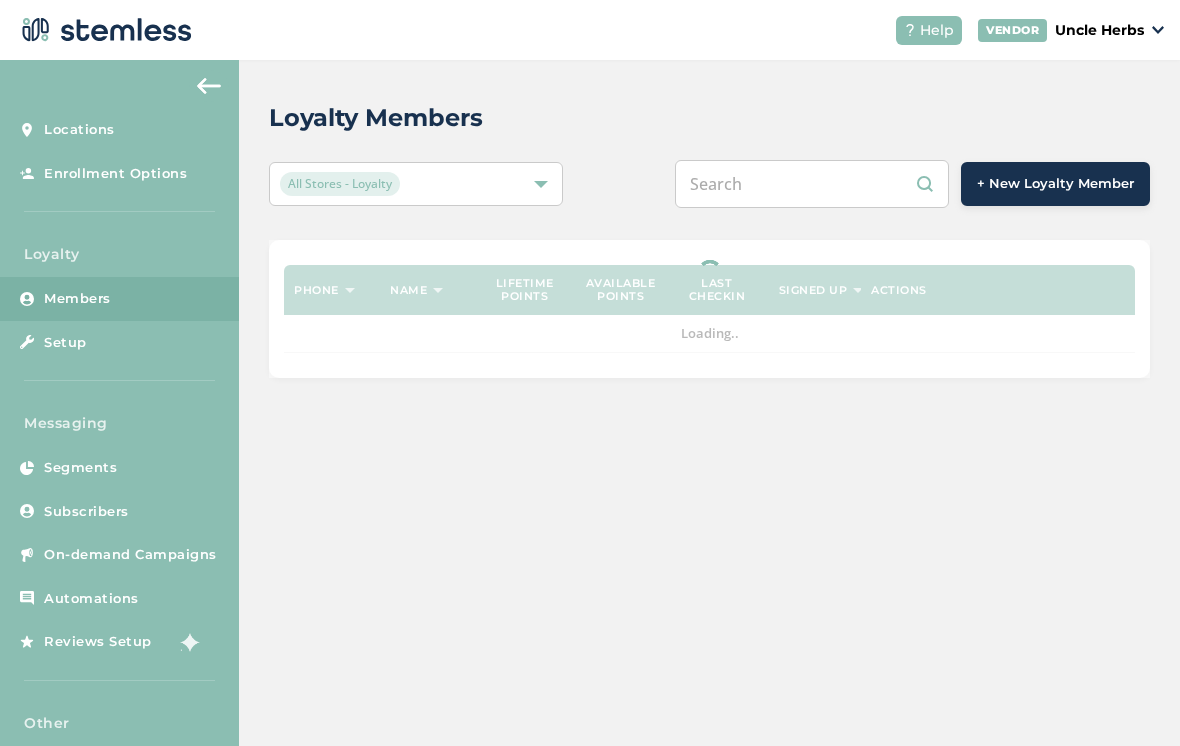 scroll, scrollTop: 0, scrollLeft: 0, axis: both 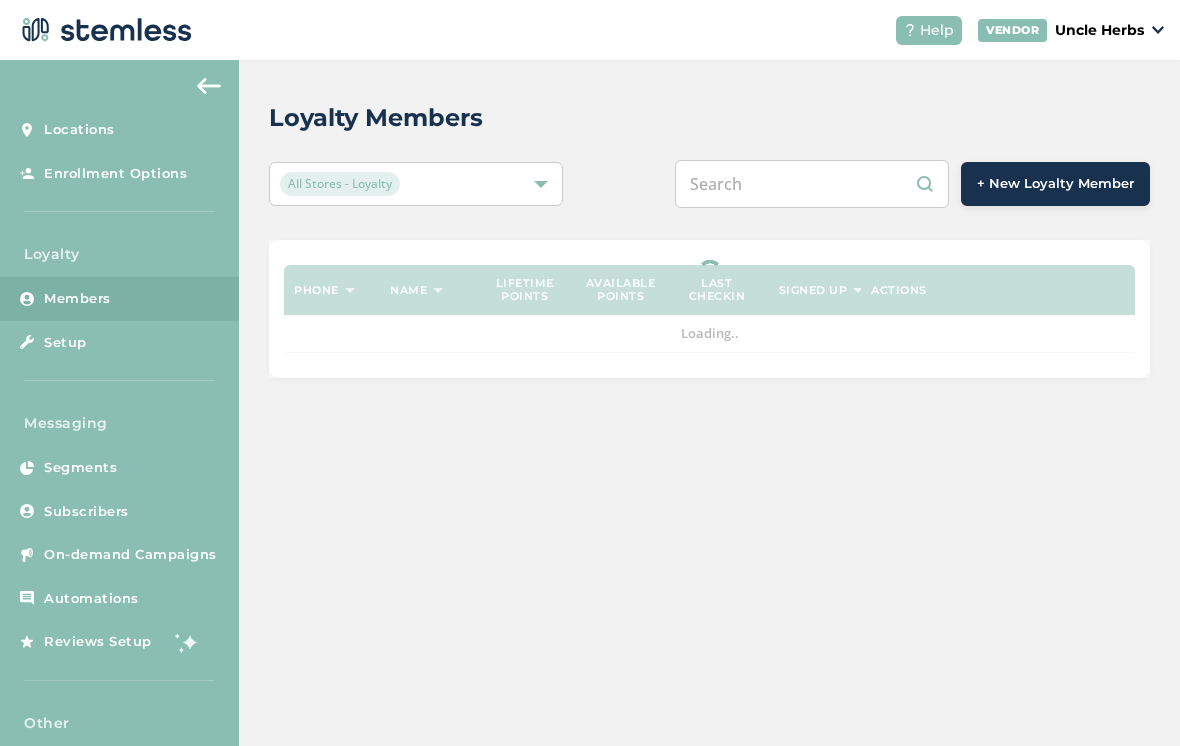 click at bounding box center [812, 184] 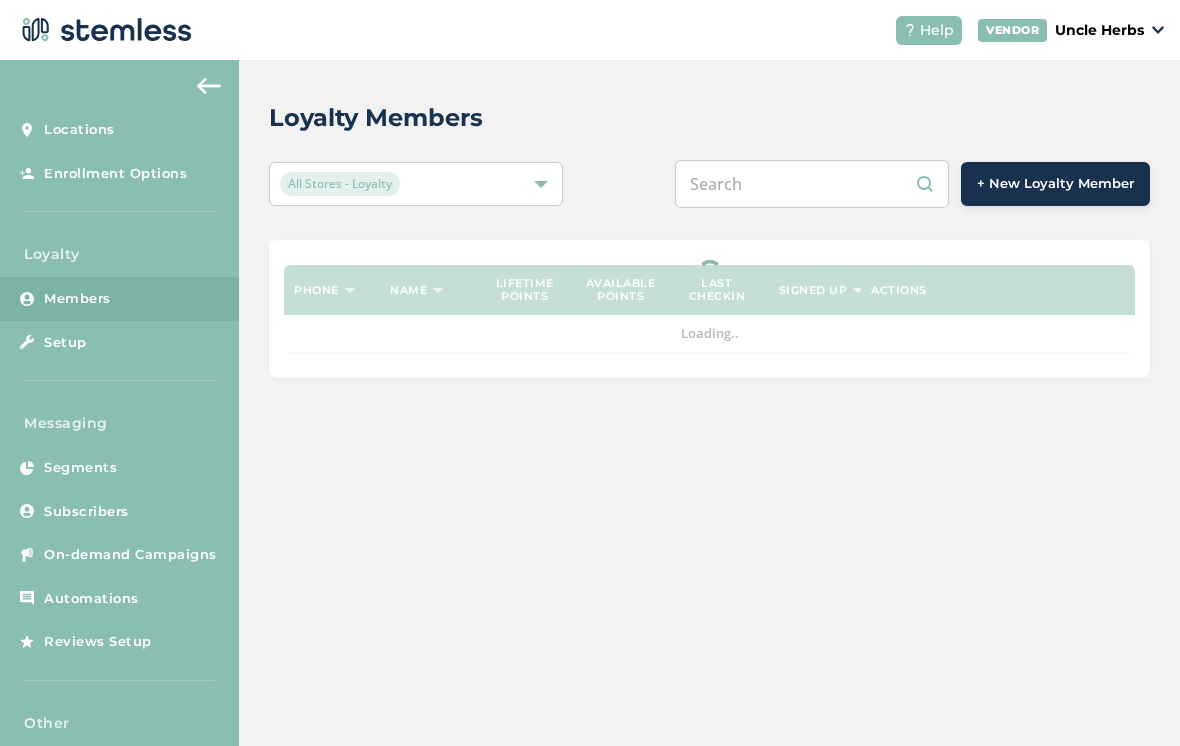 click at bounding box center (812, 184) 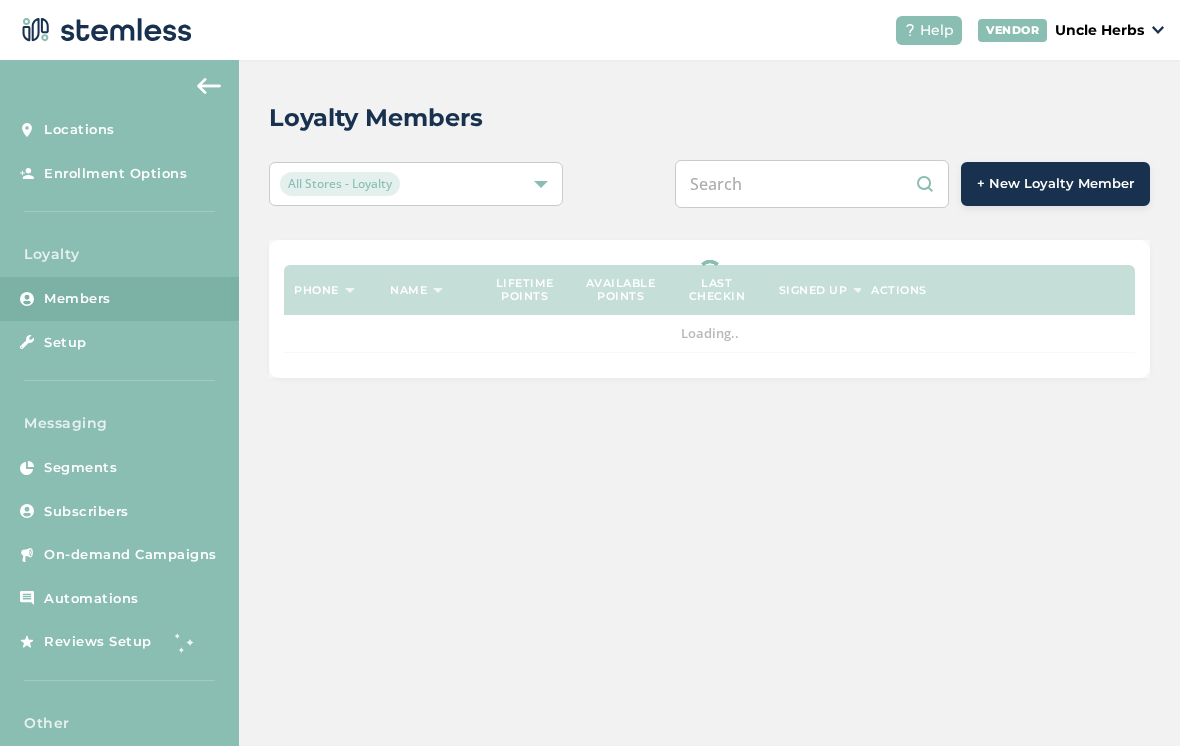 paste on "9073069300" 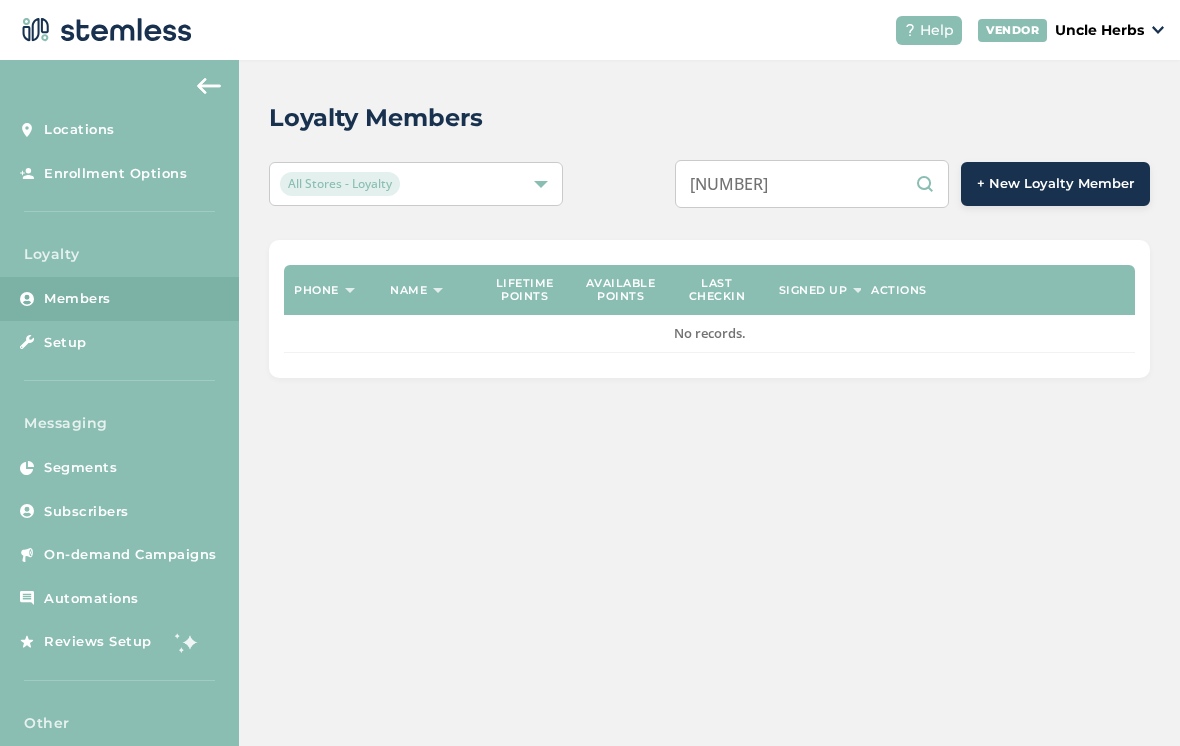 click on "9073069300" at bounding box center [812, 184] 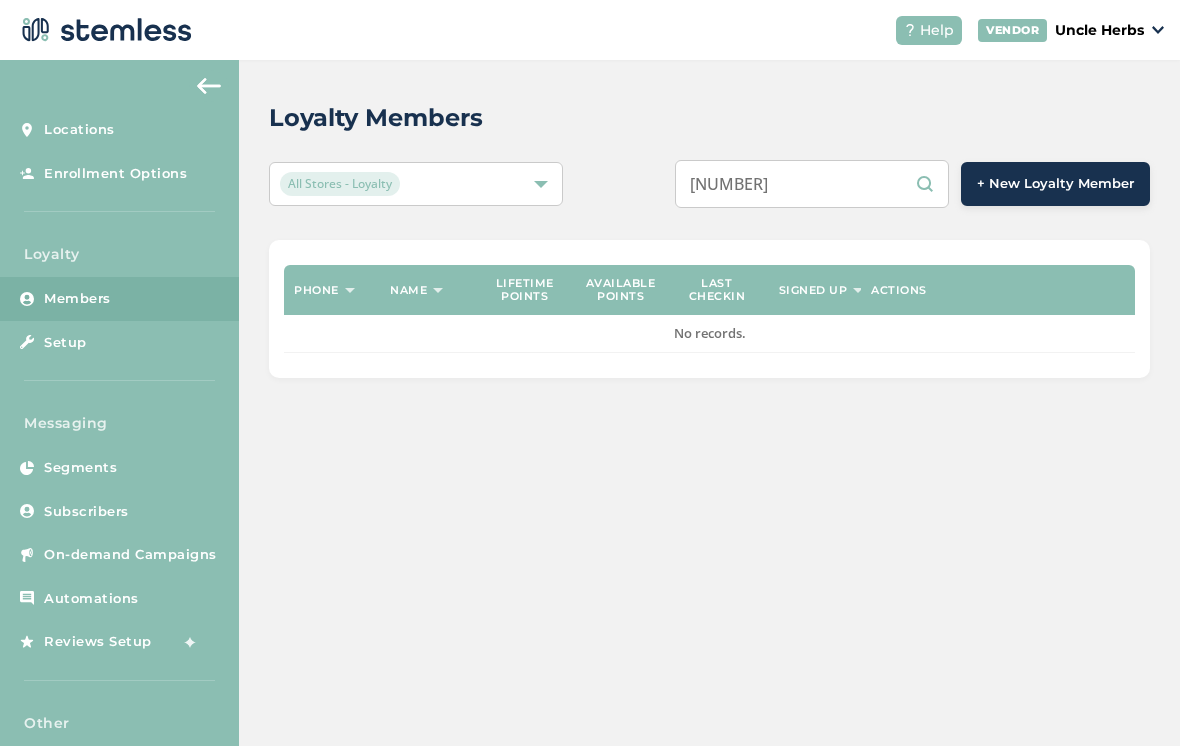 click on "9073069300" at bounding box center [812, 184] 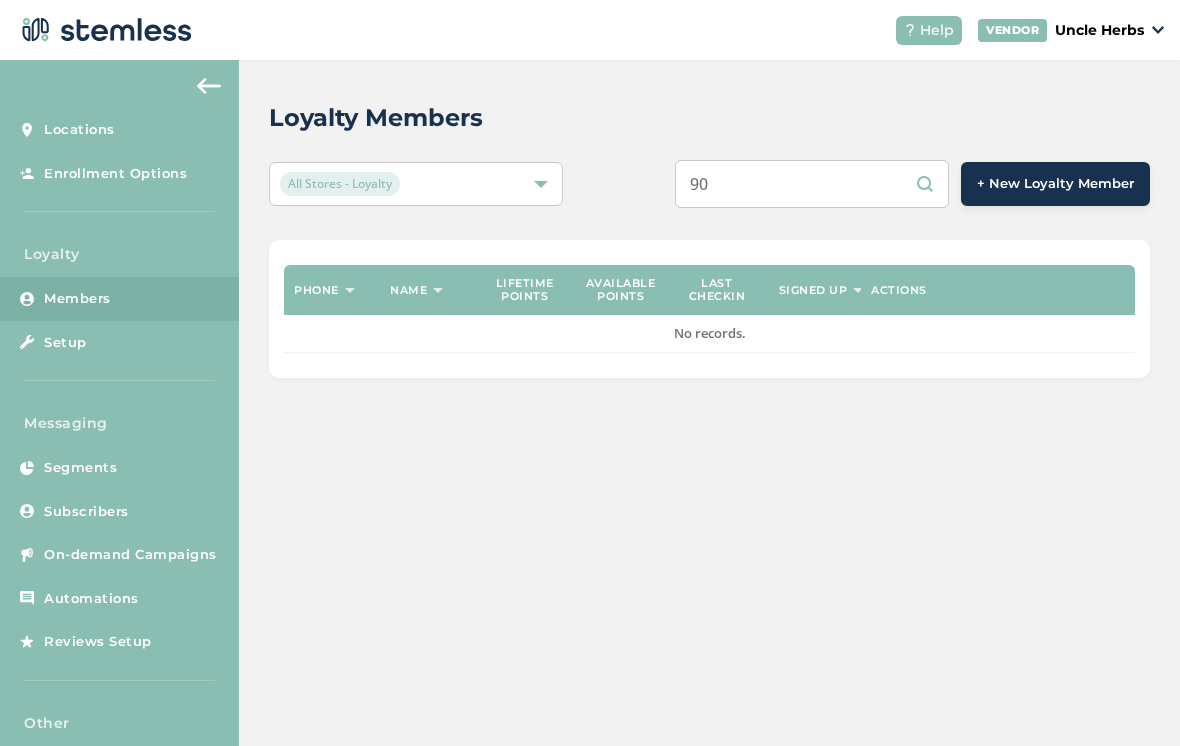 type on "9" 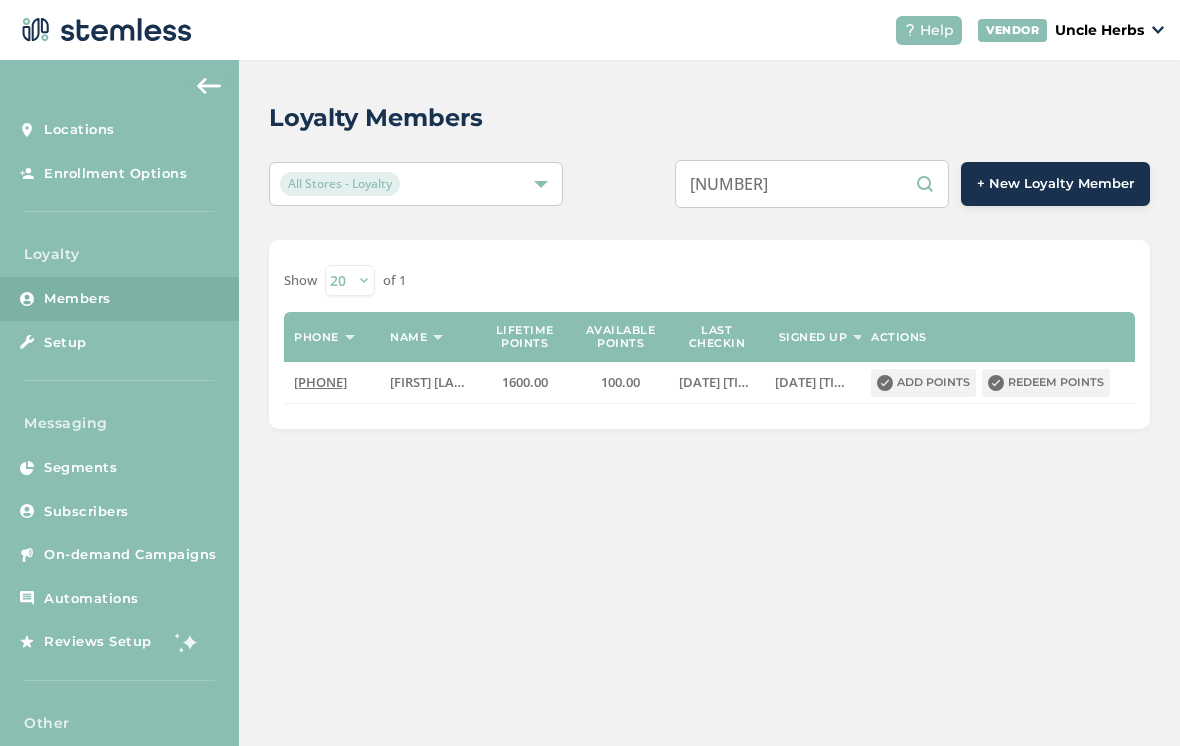 type on "9073069300" 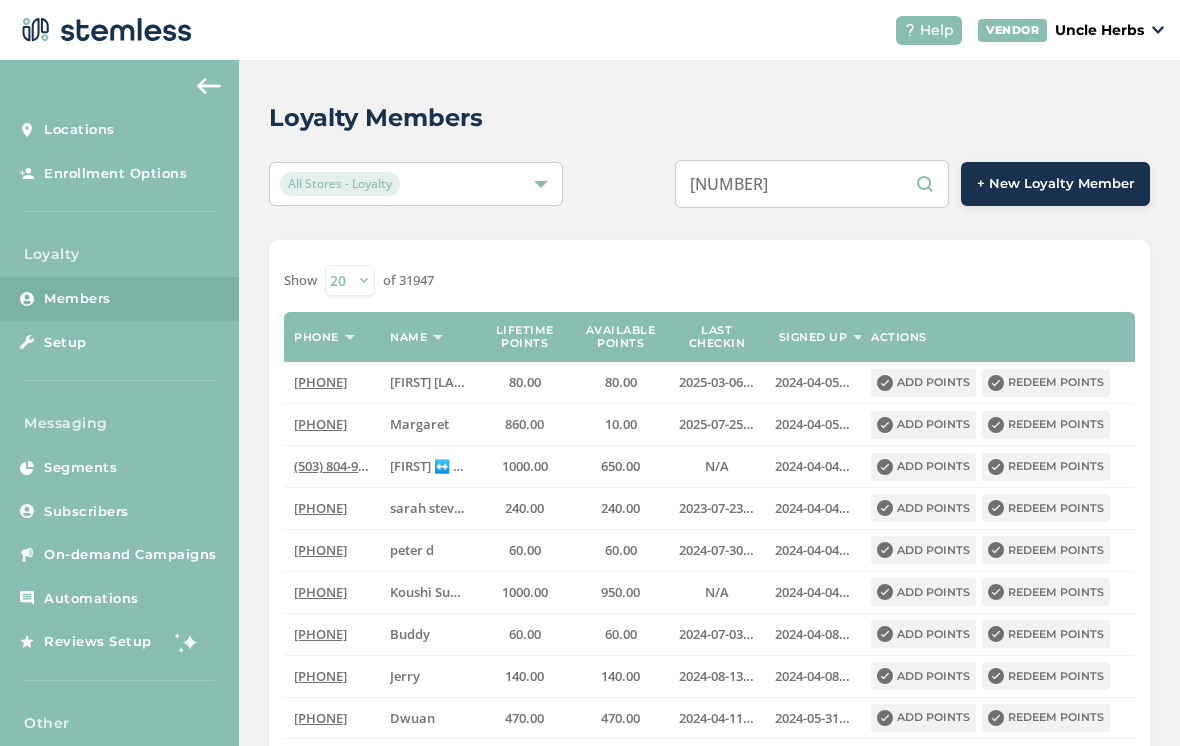 click on "9073069300" at bounding box center [812, 184] 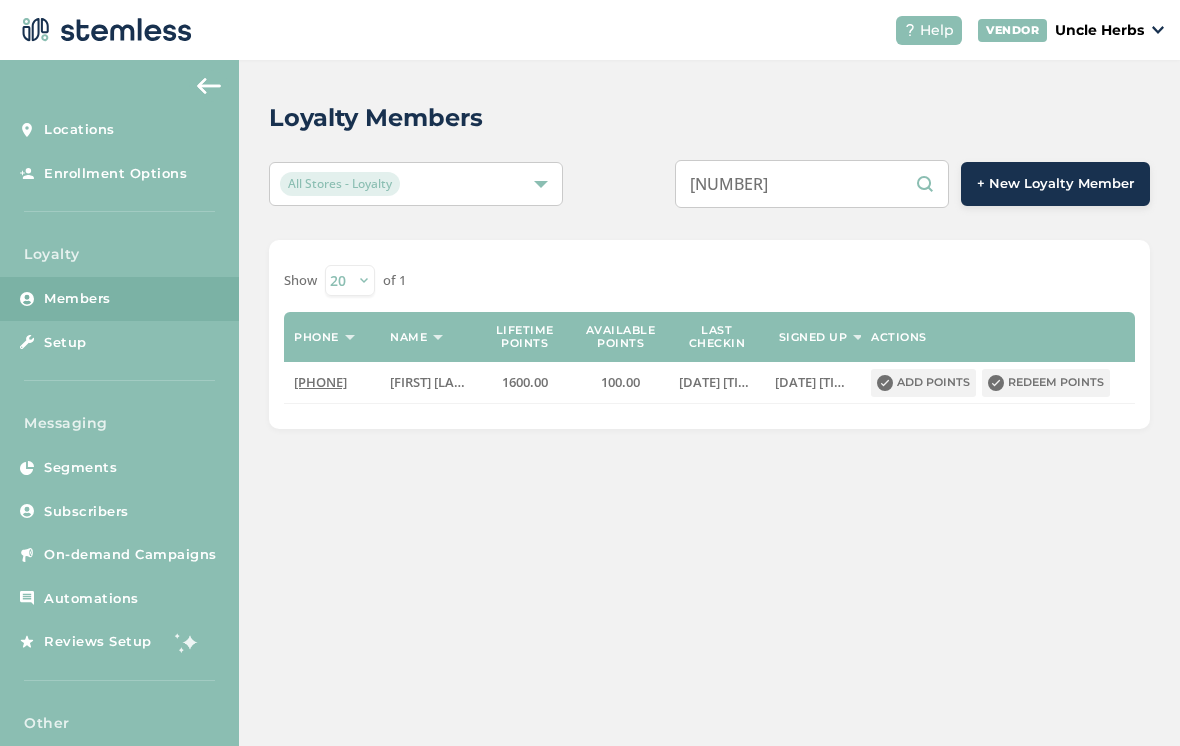 click on "Redeem points" at bounding box center [1046, 383] 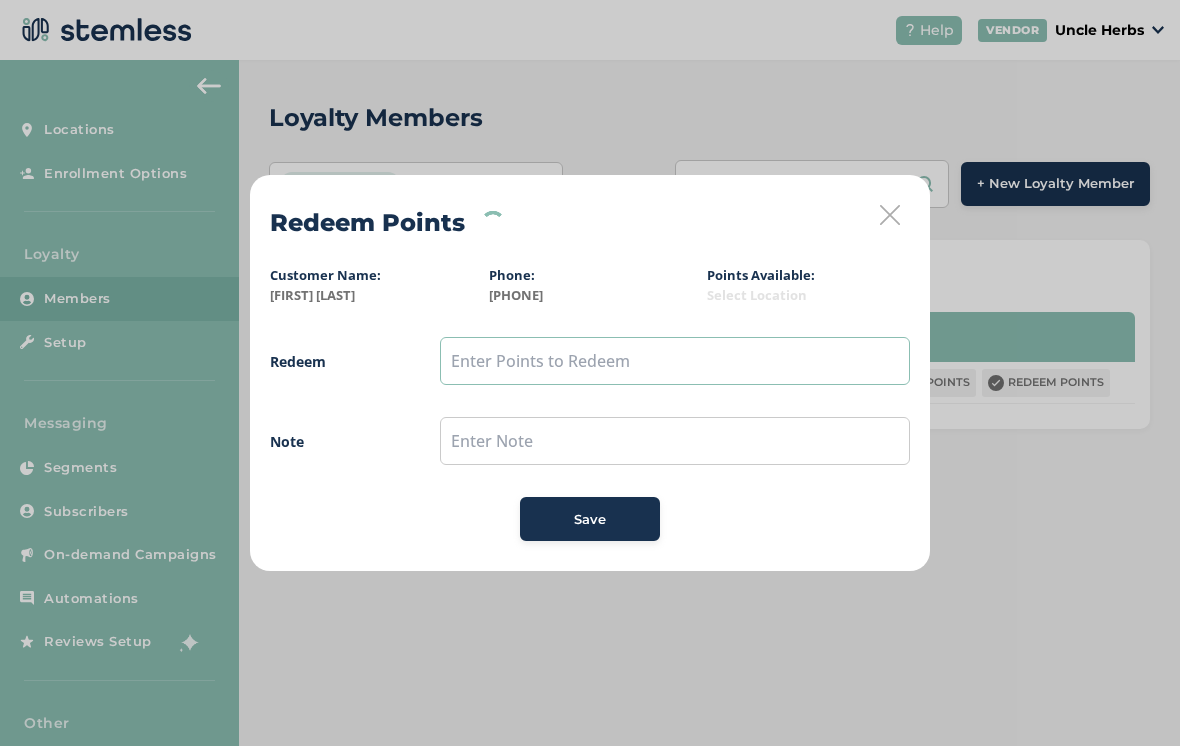 click at bounding box center [675, 361] 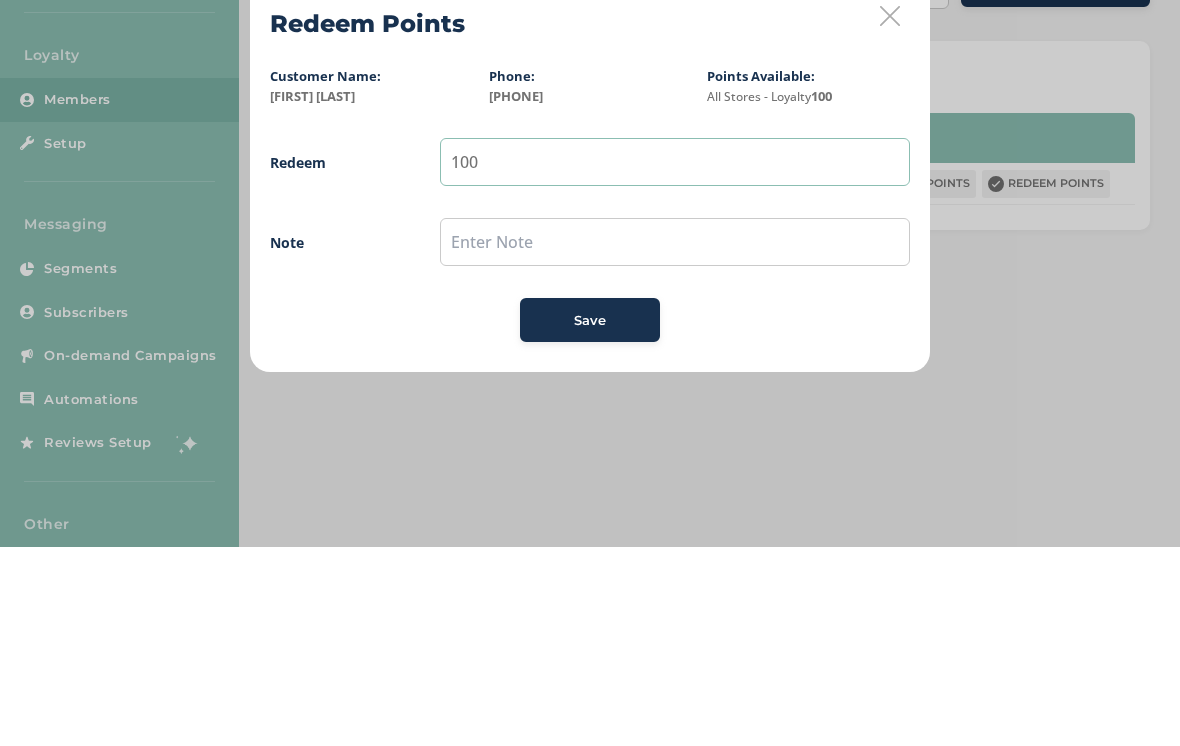 type on "100" 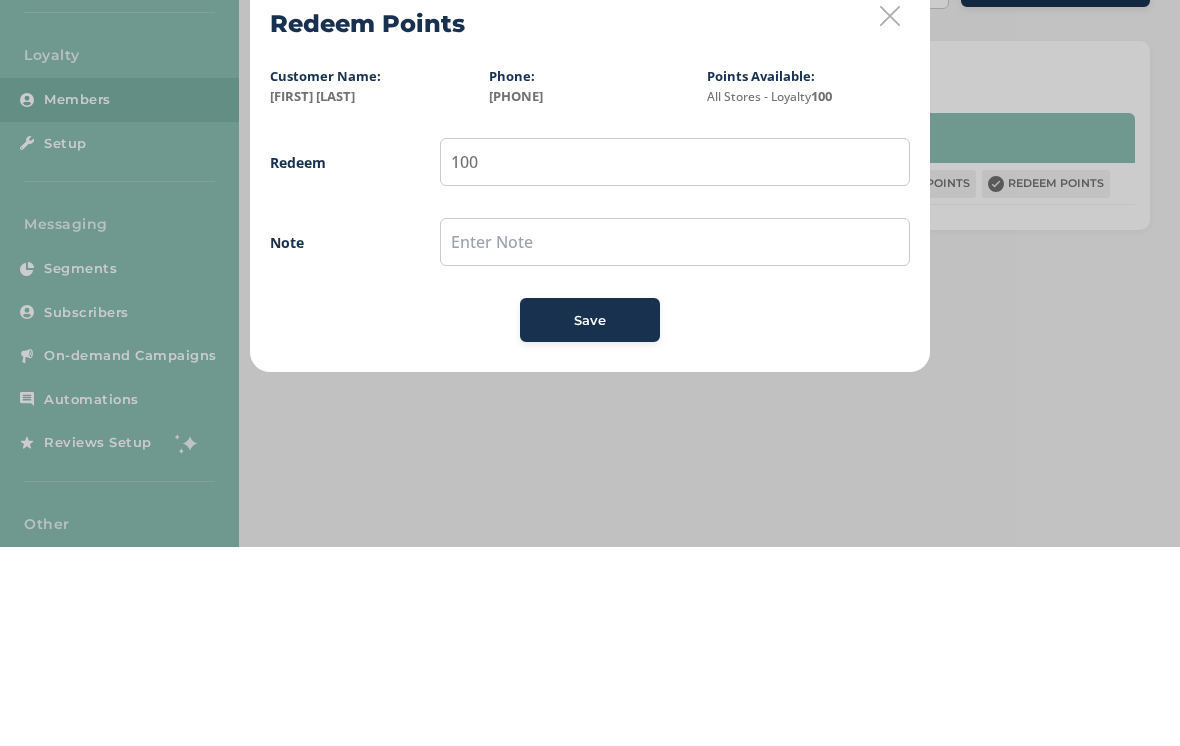 click on "Redeem 100" at bounding box center [590, 361] 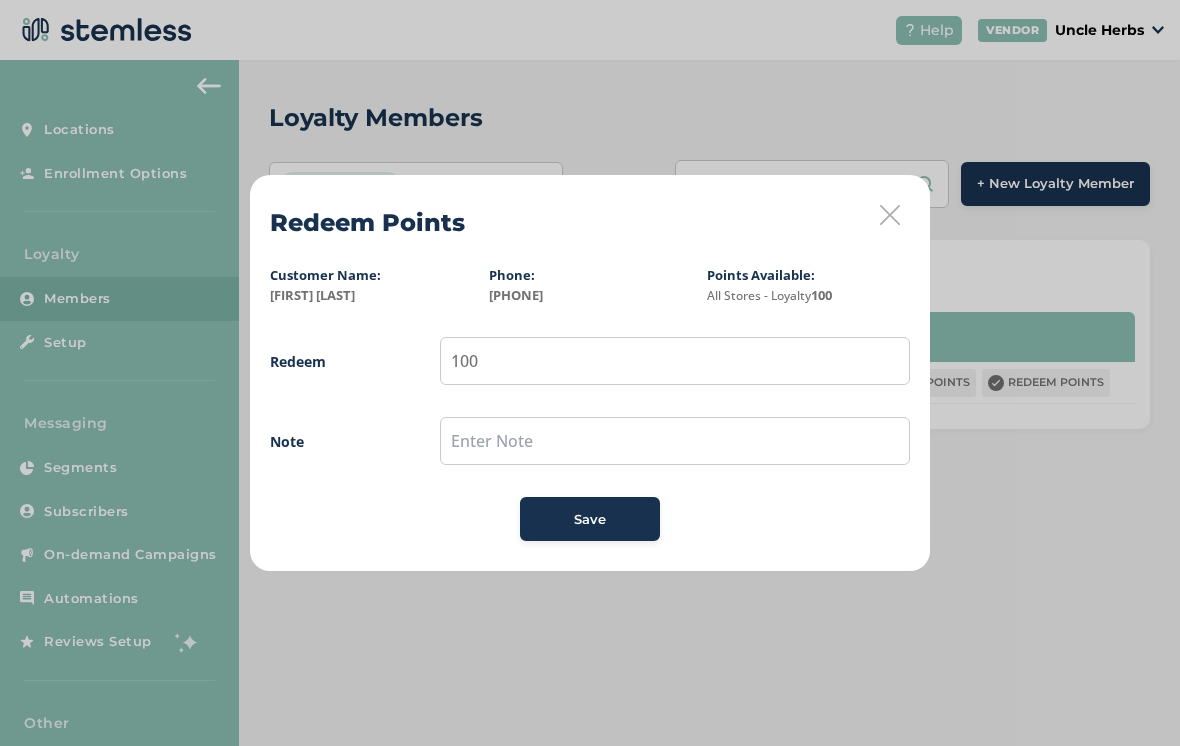 click on "Save" at bounding box center (590, 520) 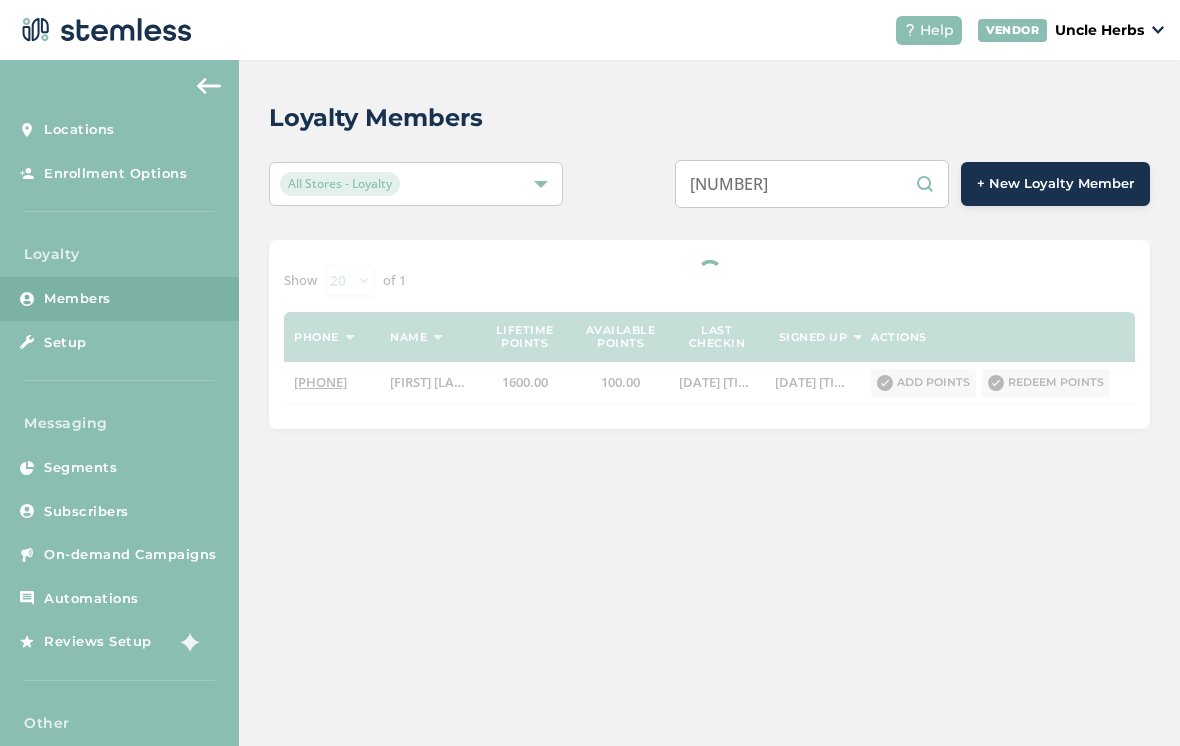 click on "9073069300" at bounding box center (812, 184) 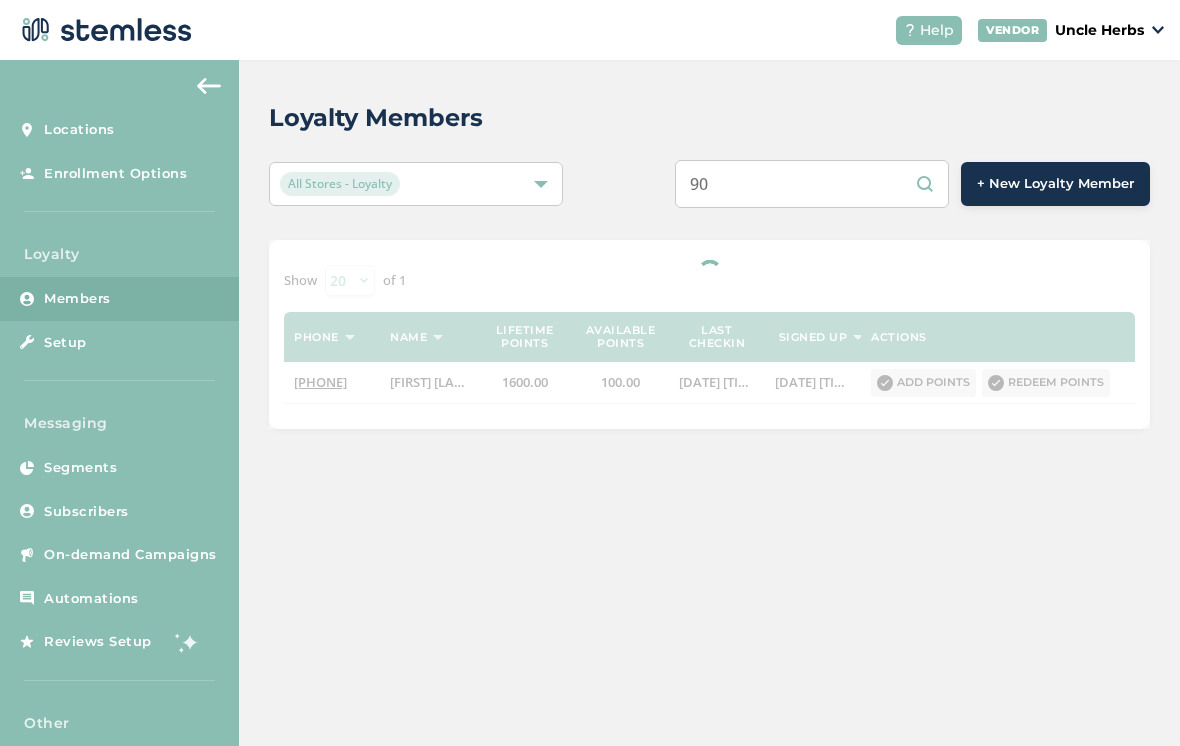 type on "9" 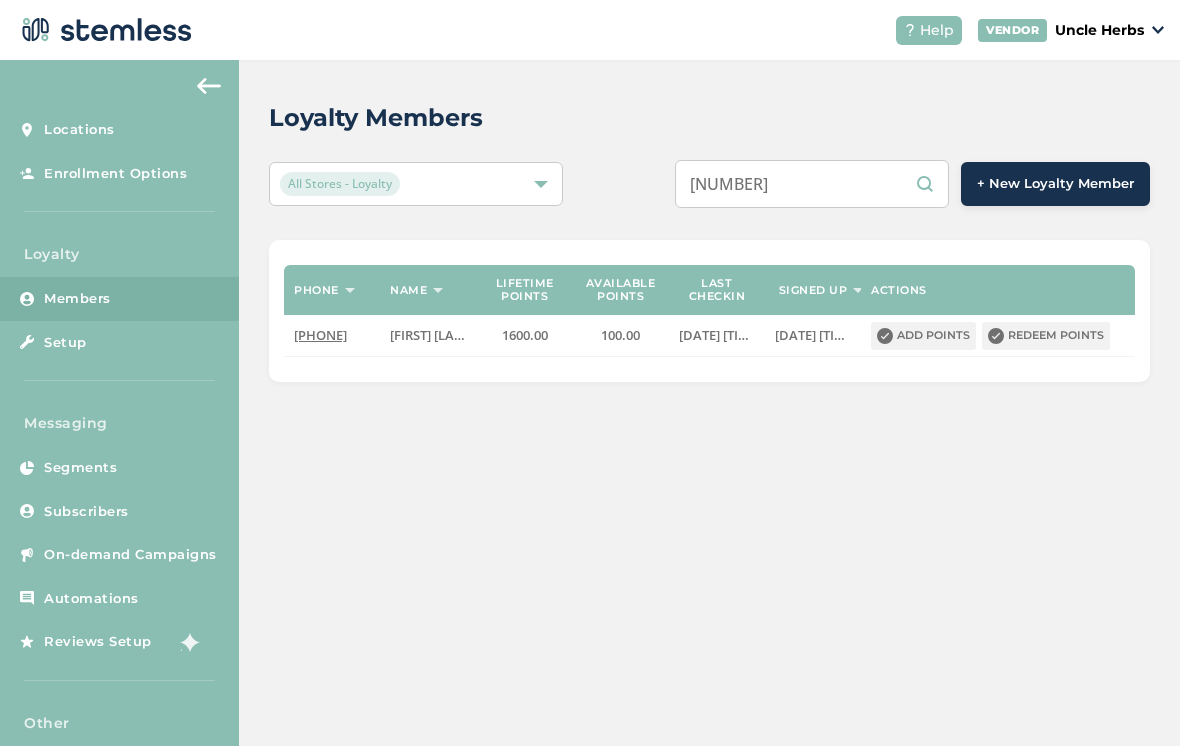 type on "9075193438" 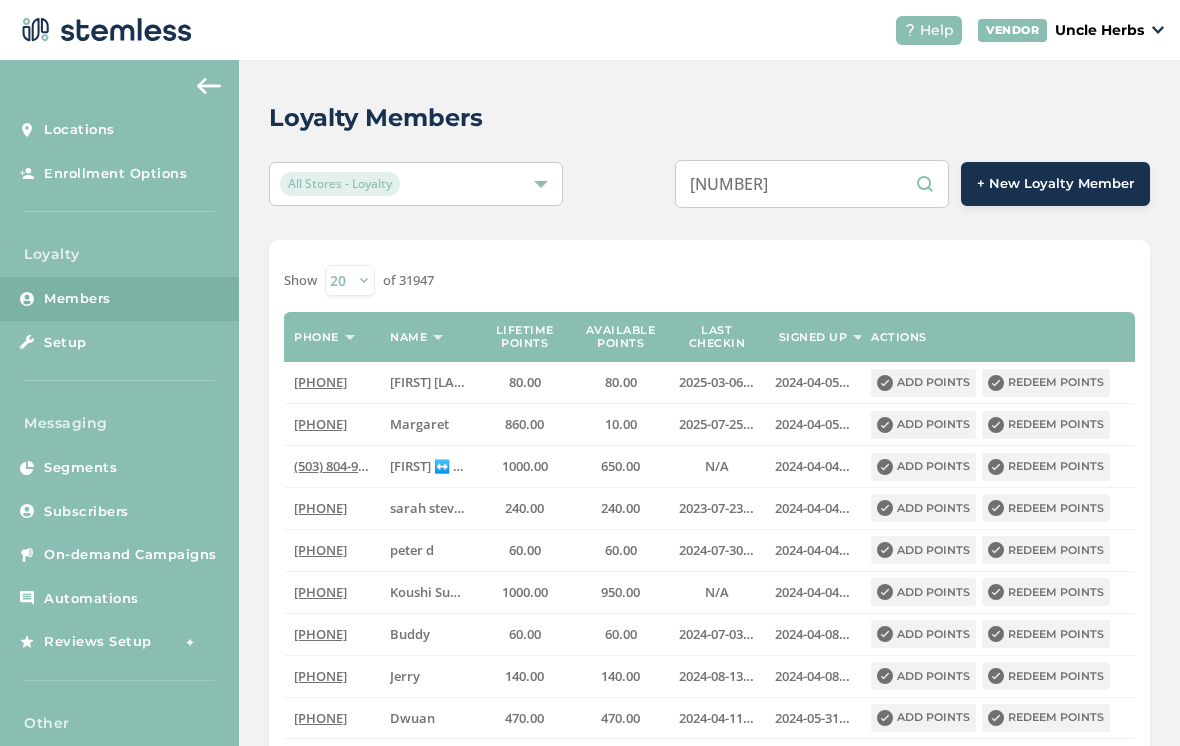 click on "9075193438" at bounding box center [812, 184] 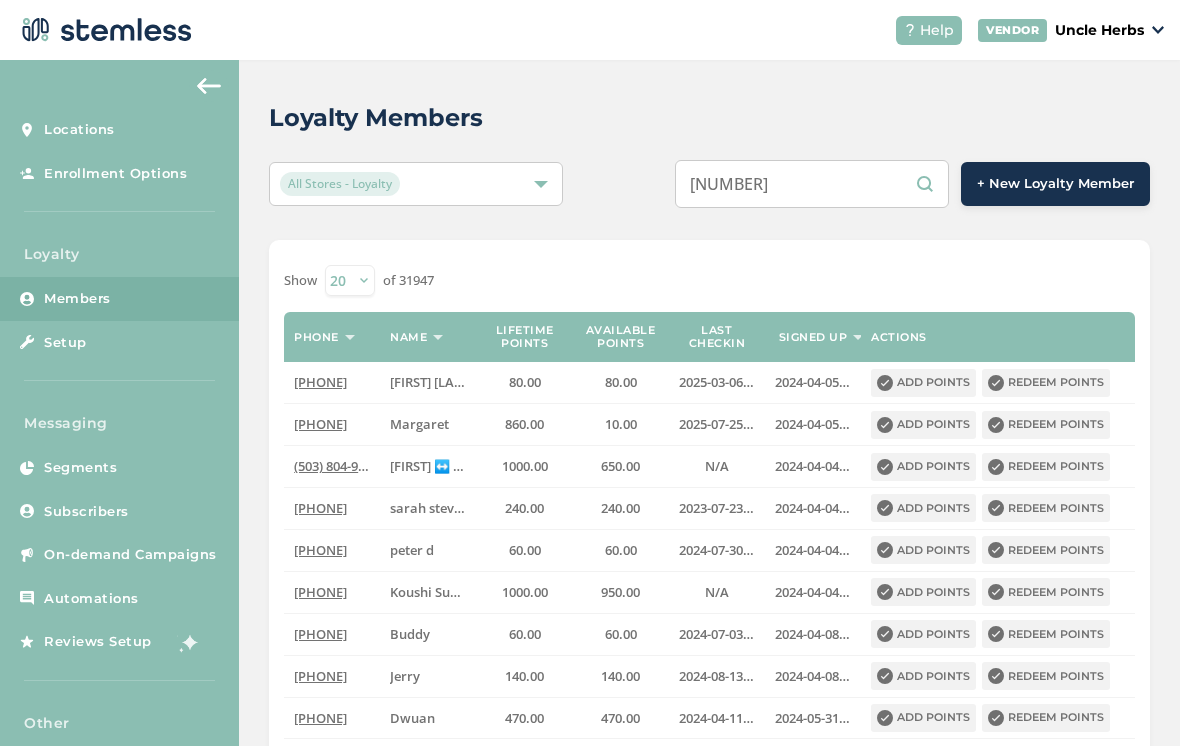 click on "9075193438" at bounding box center (812, 184) 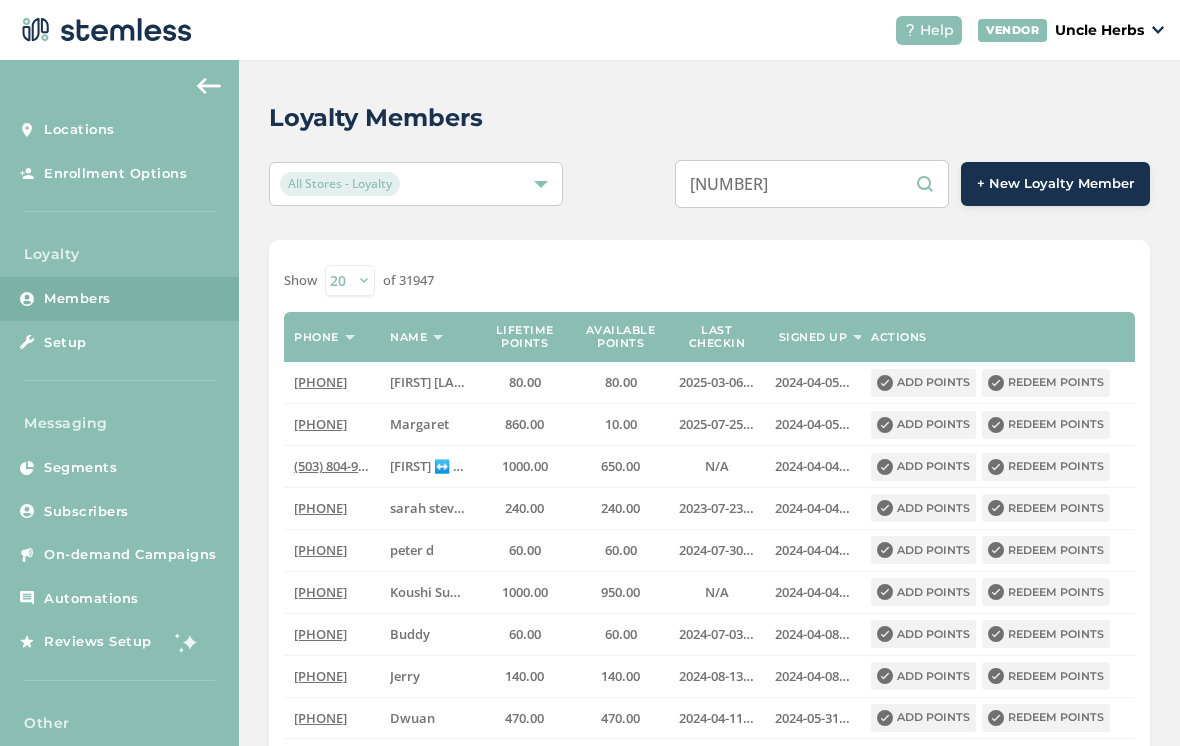 click on "9075193438" at bounding box center (812, 184) 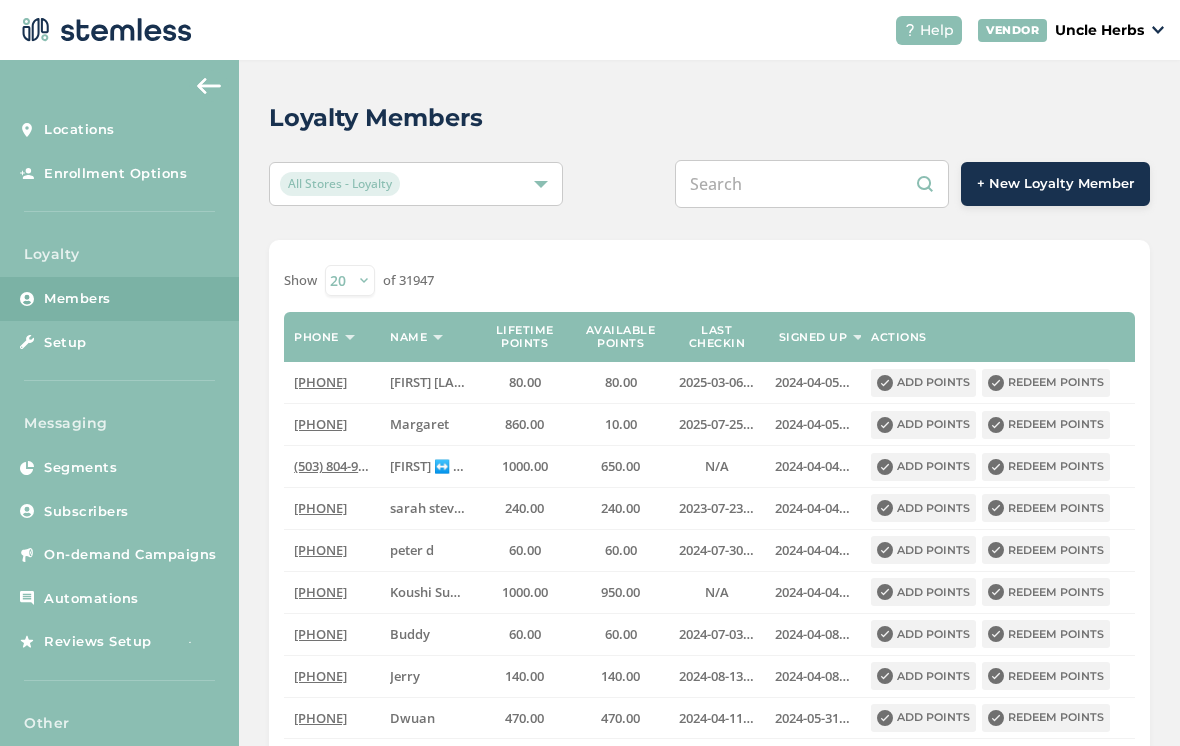 click at bounding box center [812, 184] 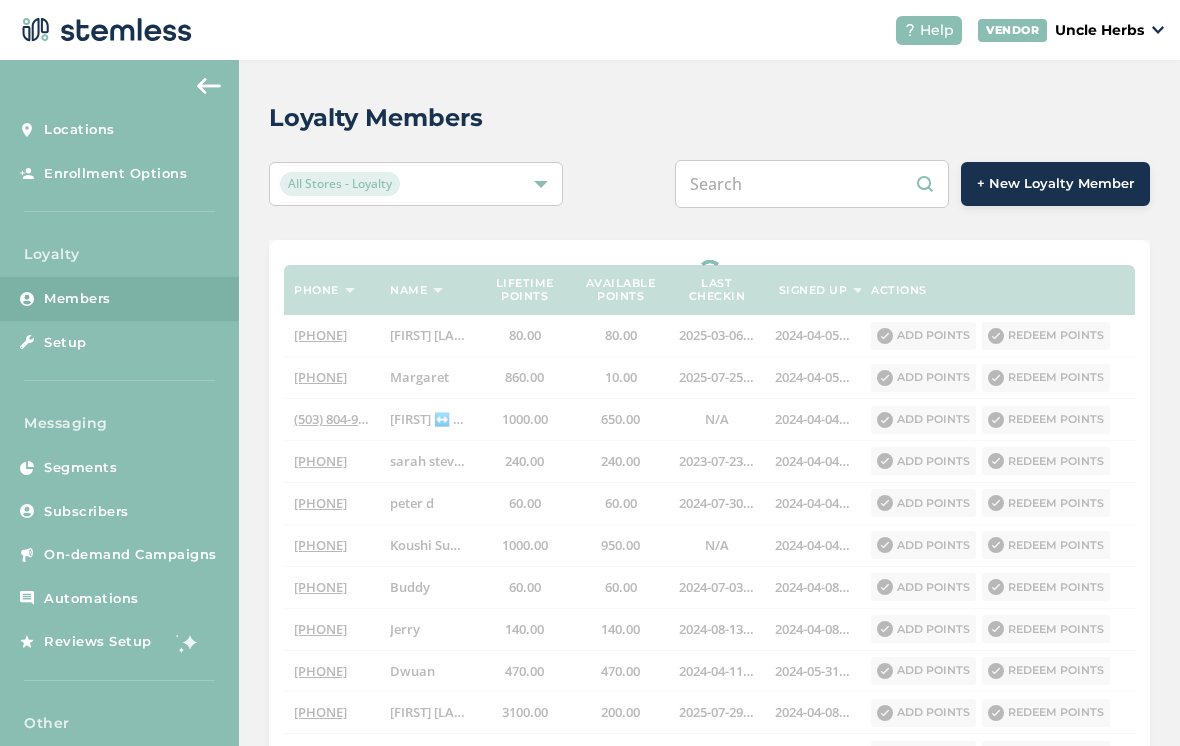 click at bounding box center [812, 184] 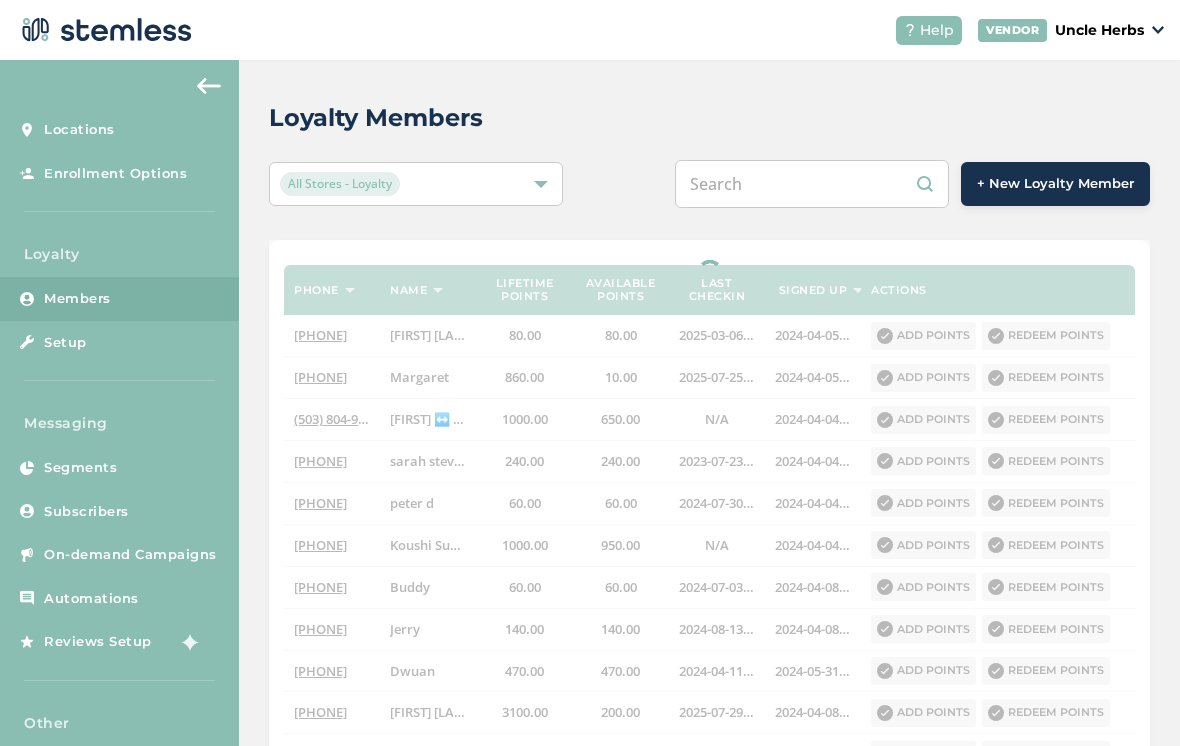 paste on "9075193438" 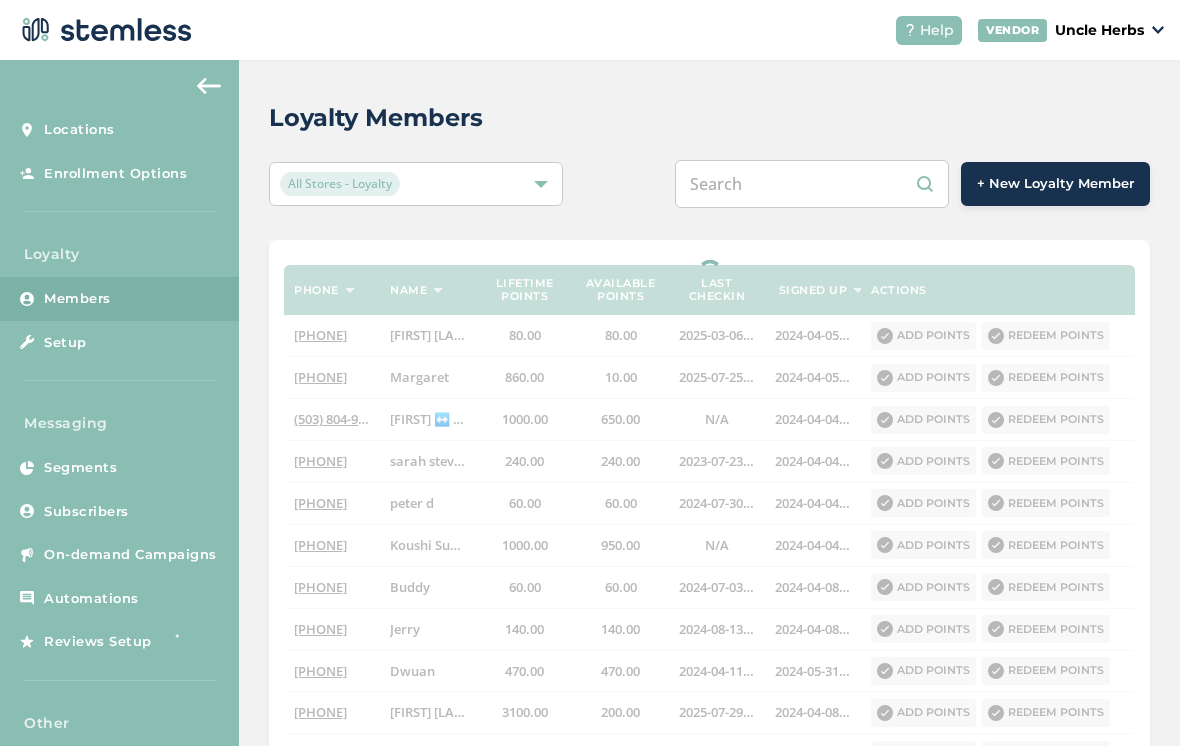 type on "9075193438" 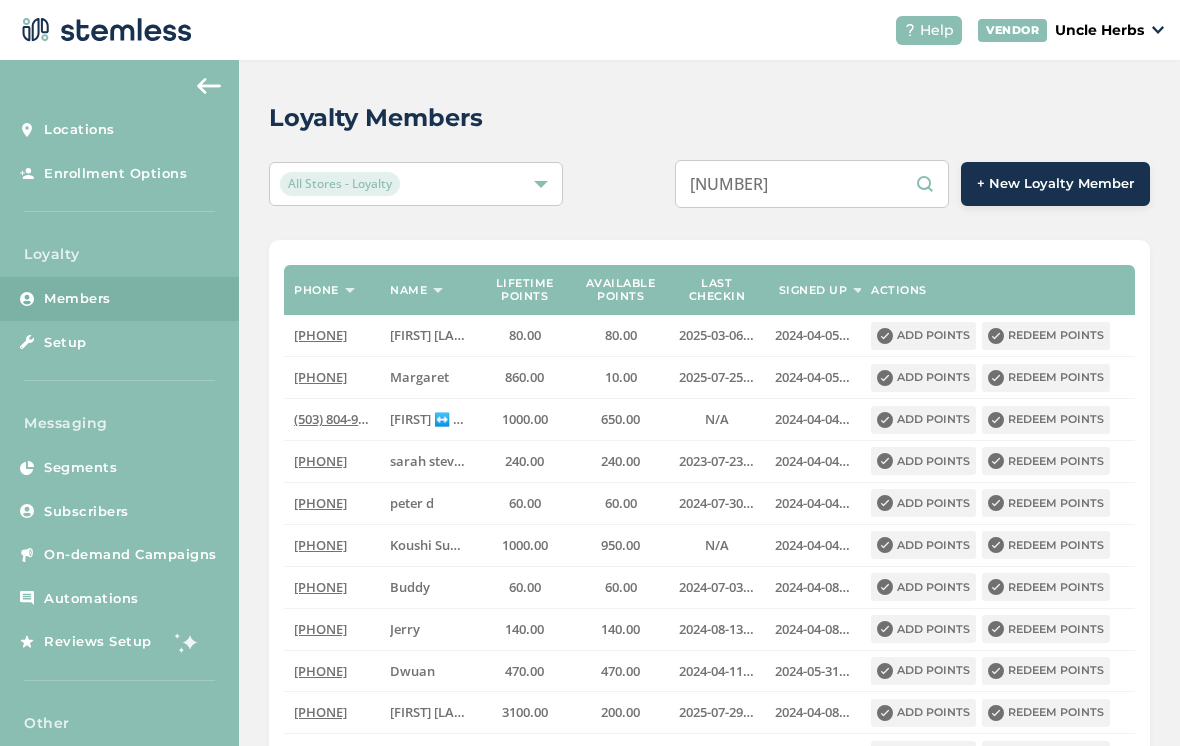 click on "9075193438" at bounding box center (812, 184) 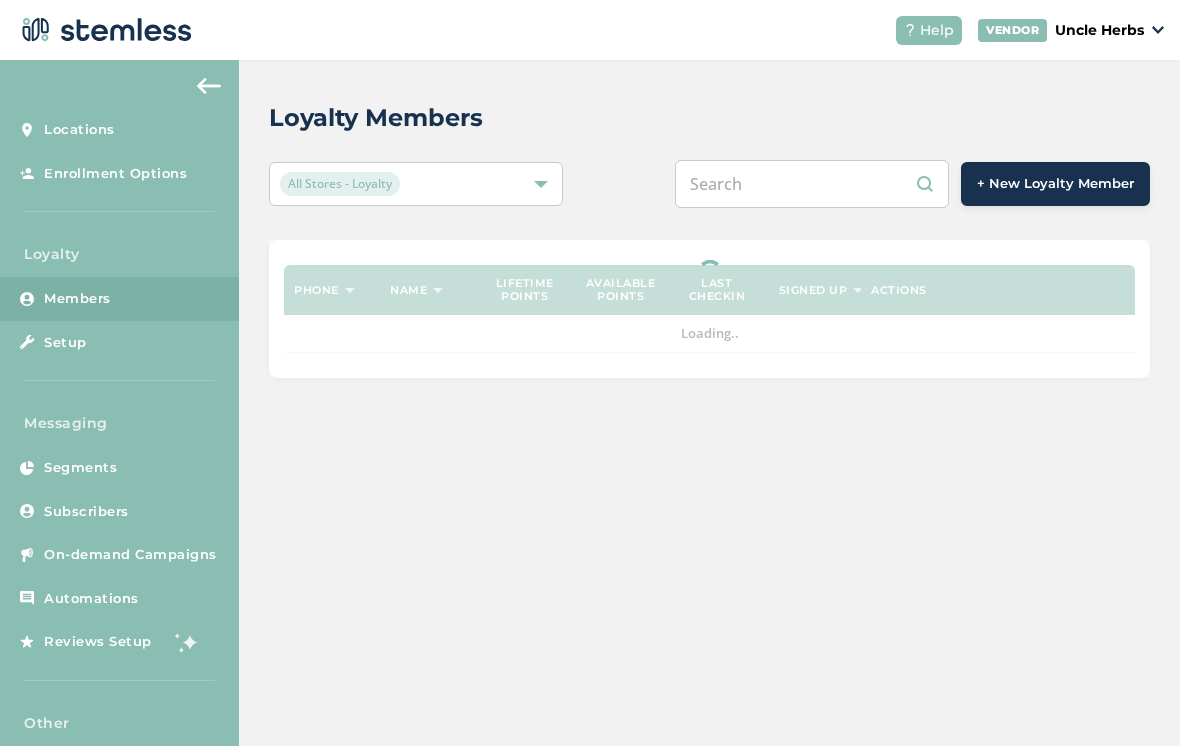 scroll, scrollTop: 0, scrollLeft: 0, axis: both 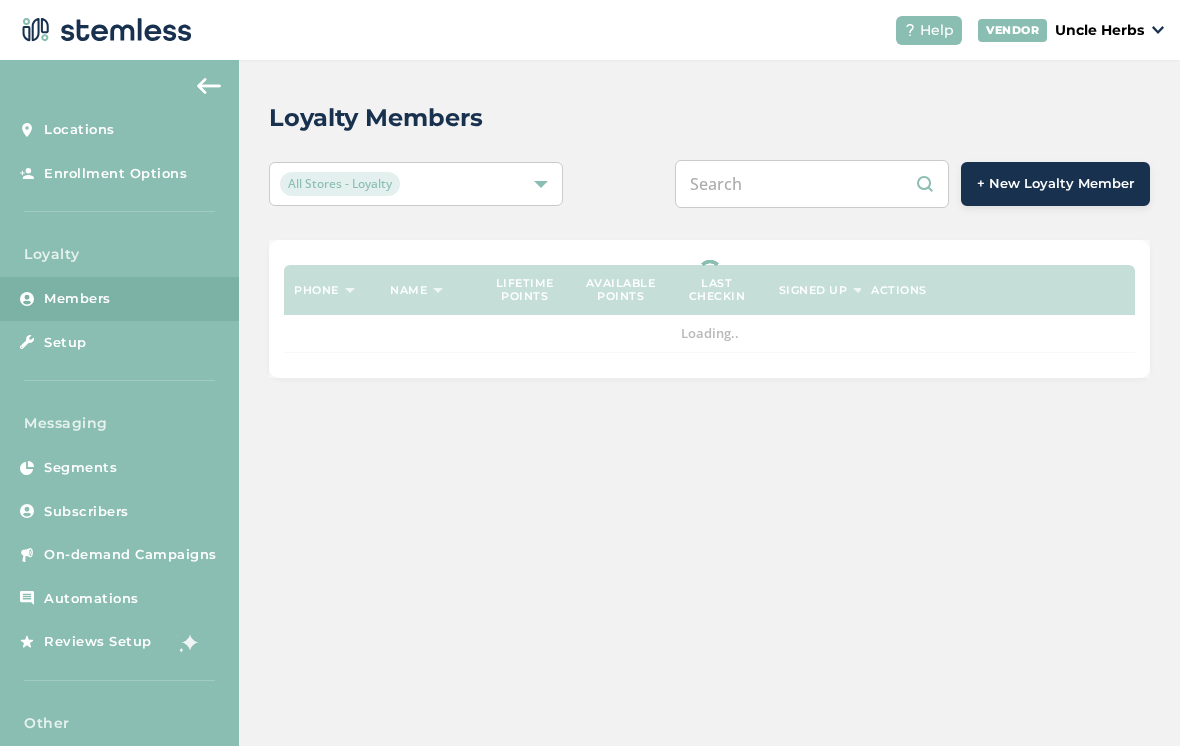 click at bounding box center [812, 184] 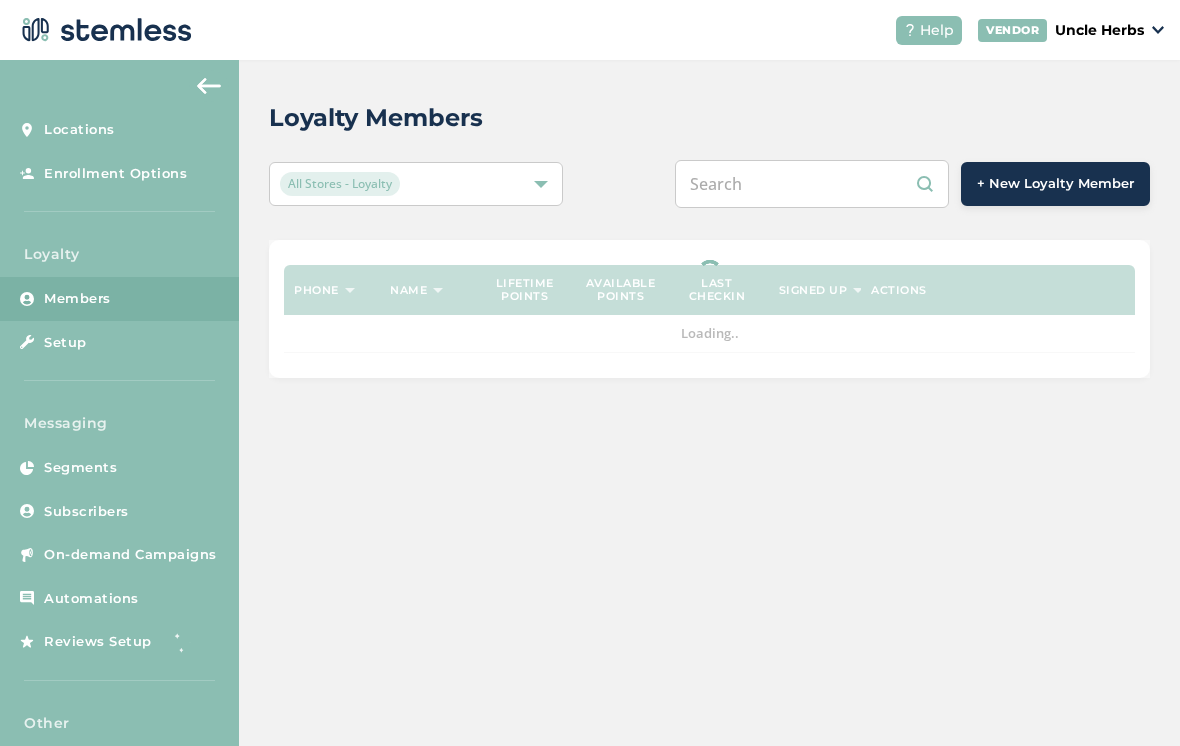 click at bounding box center (812, 184) 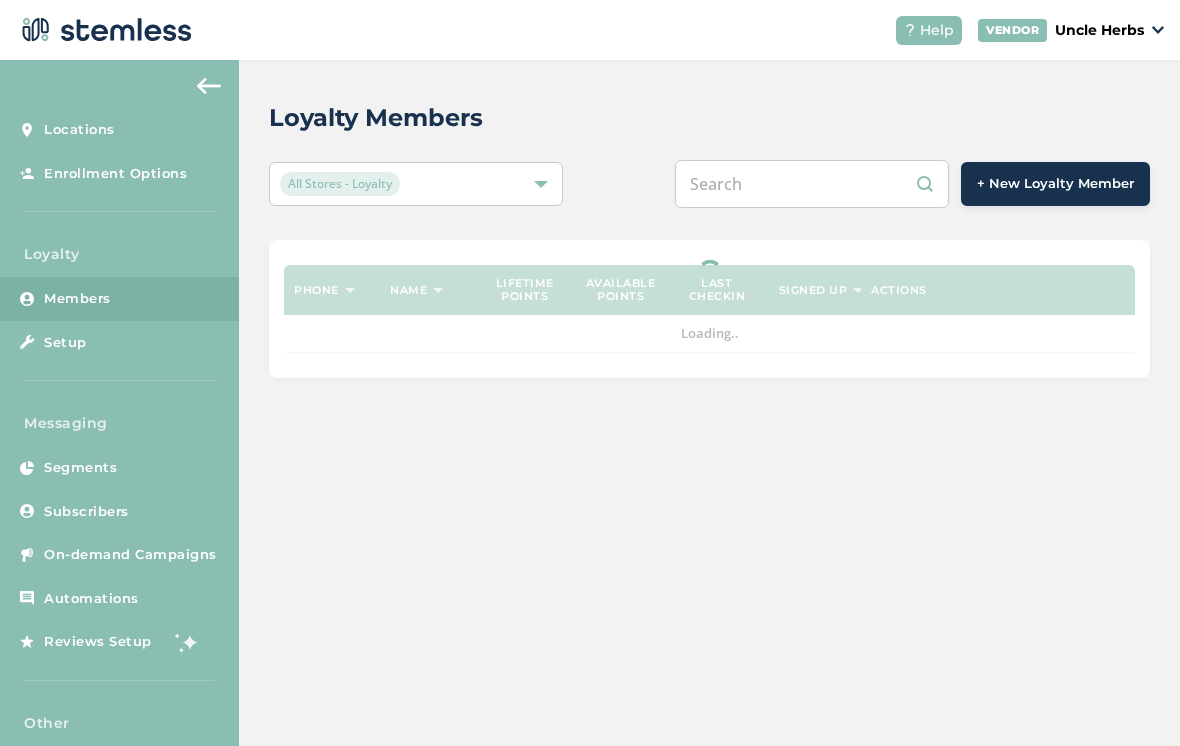 click at bounding box center (812, 184) 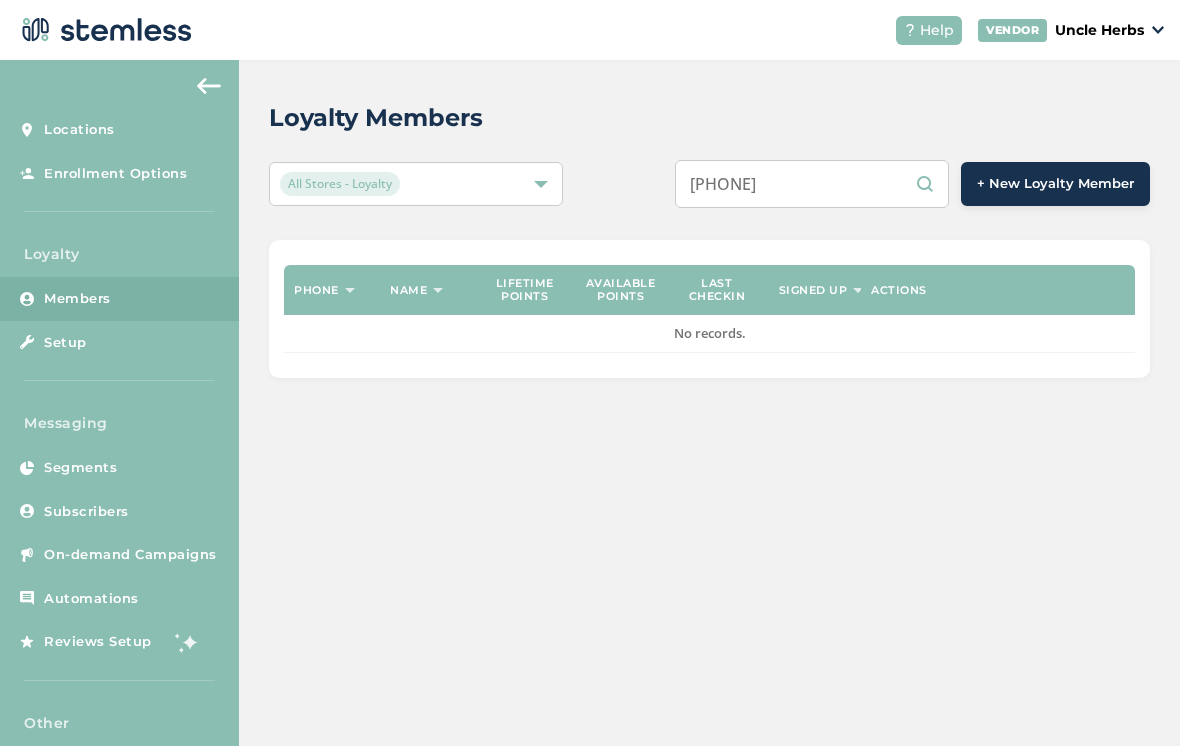 click on "[NUMBER]" at bounding box center [812, 184] 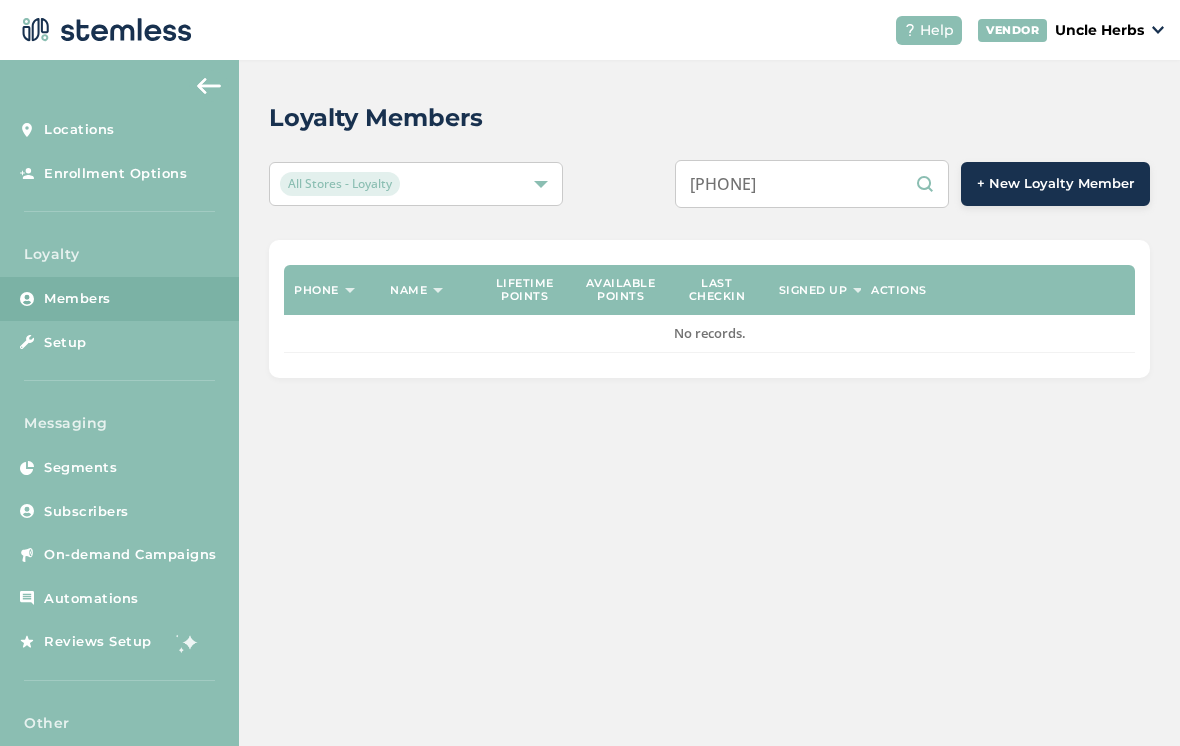 click on "[NUMBER]" at bounding box center (812, 184) 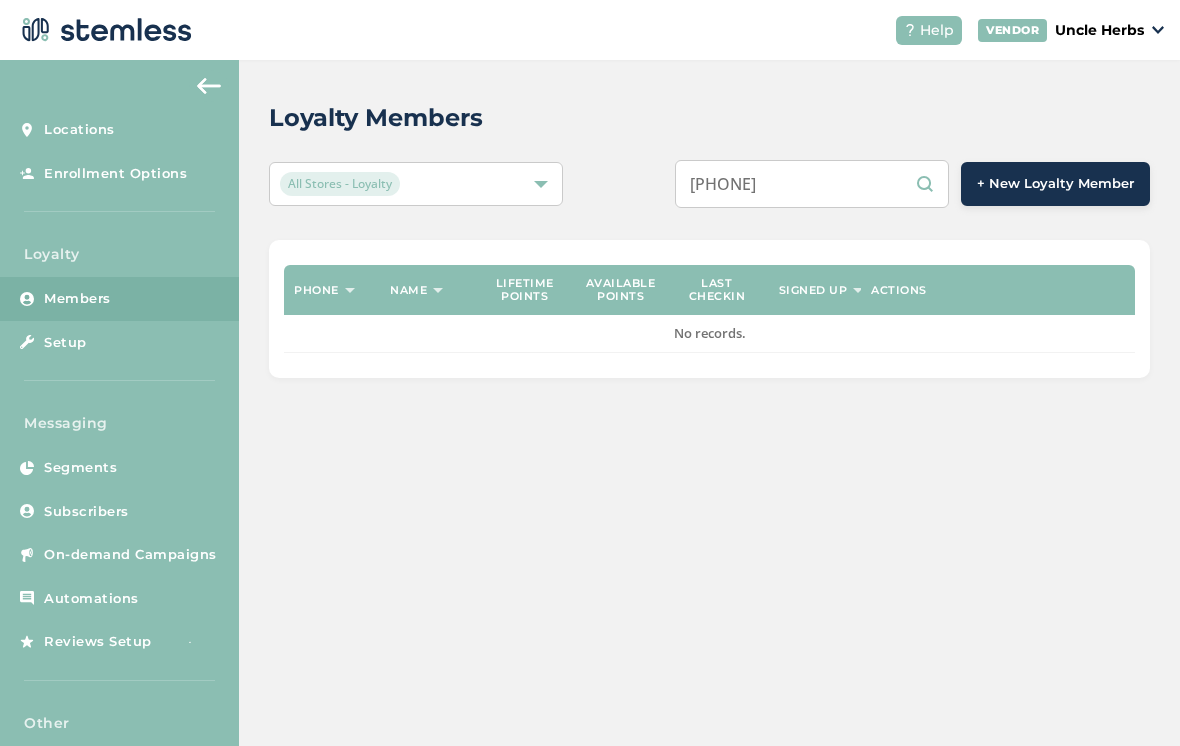 click on "[NUMBER]" at bounding box center [812, 184] 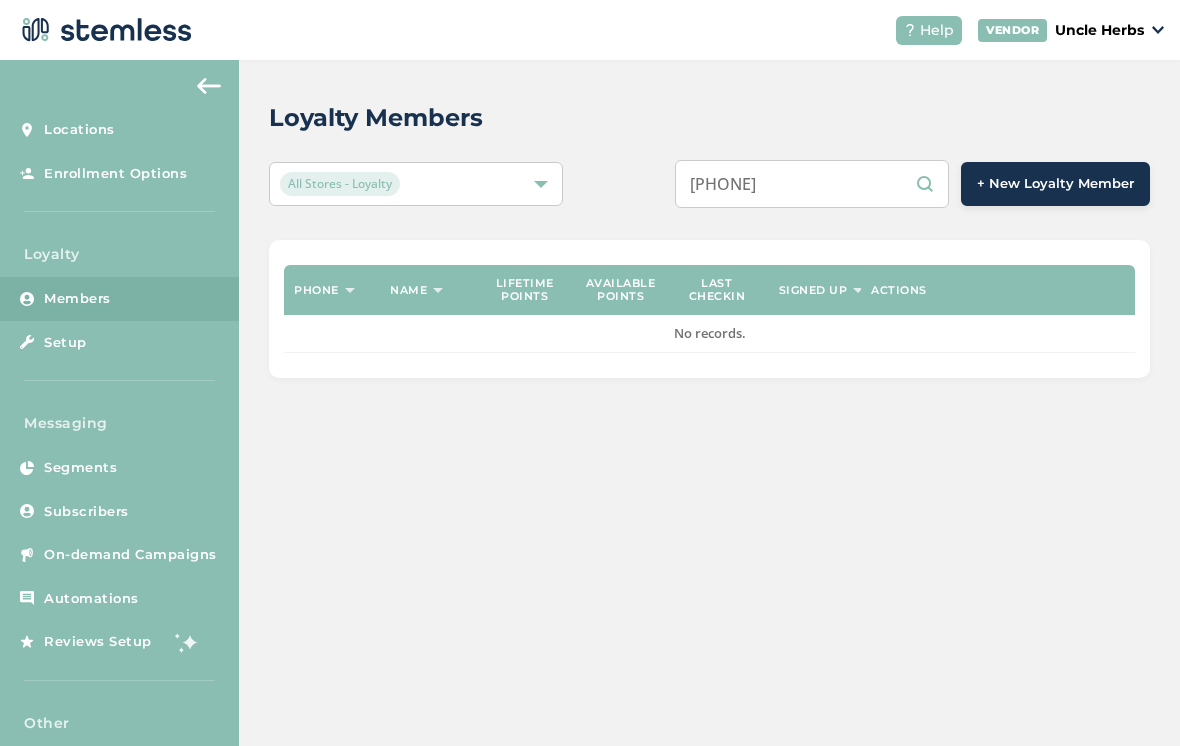 click on "[NUMBER]" at bounding box center [812, 184] 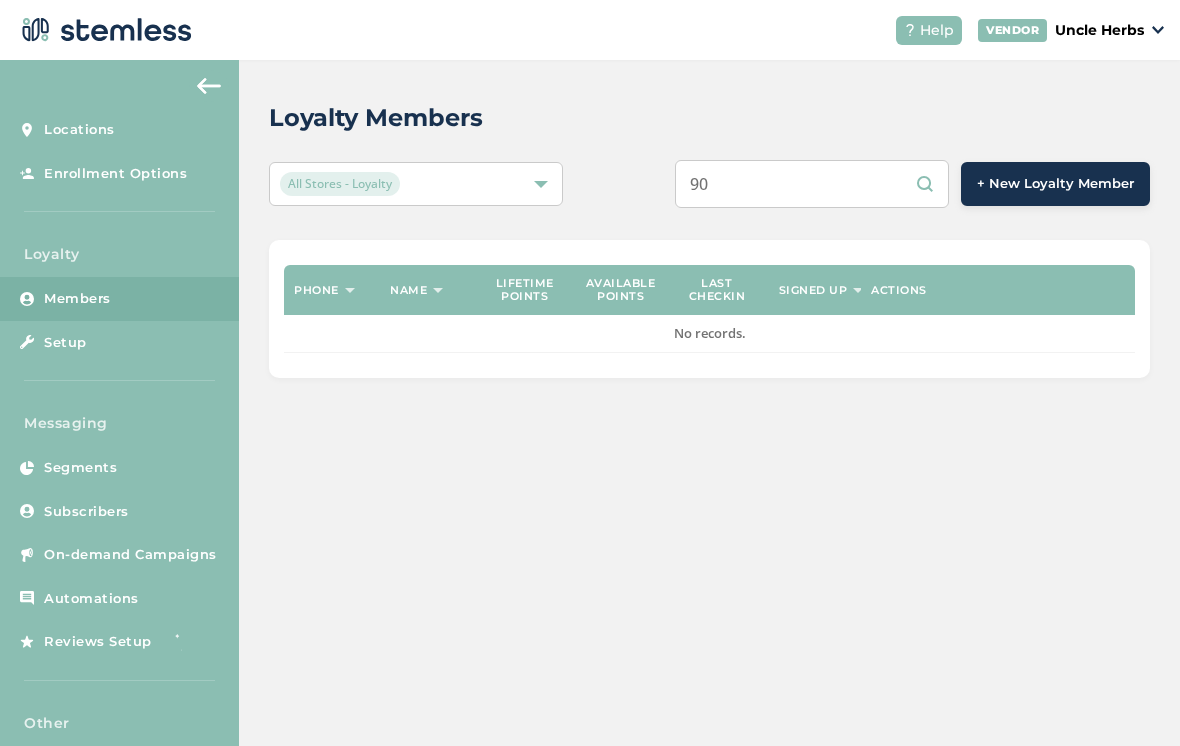 type on "9" 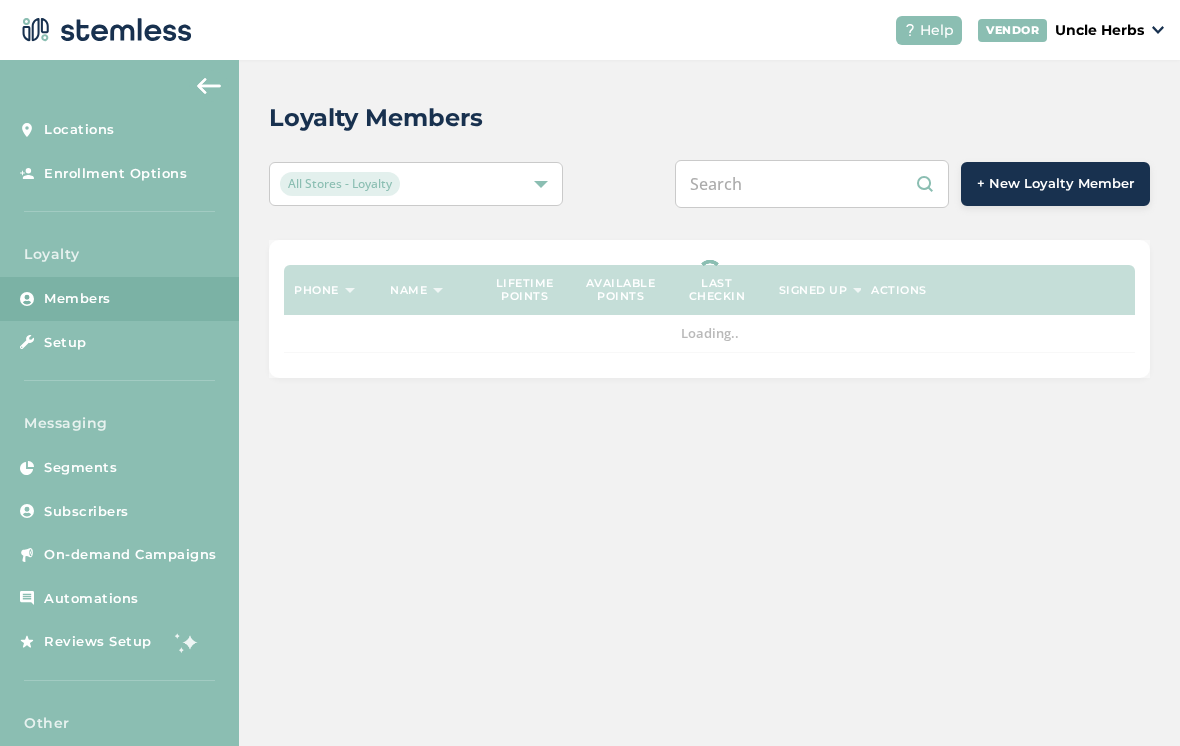 click at bounding box center [812, 184] 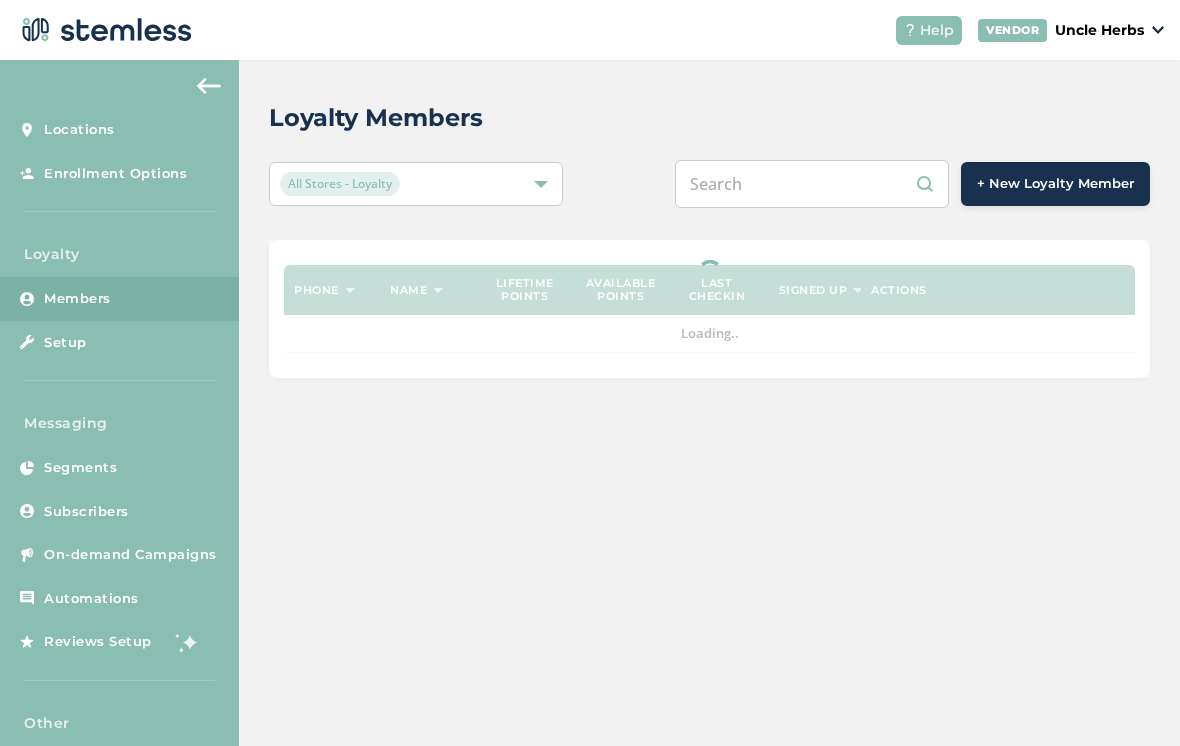 click at bounding box center (812, 184) 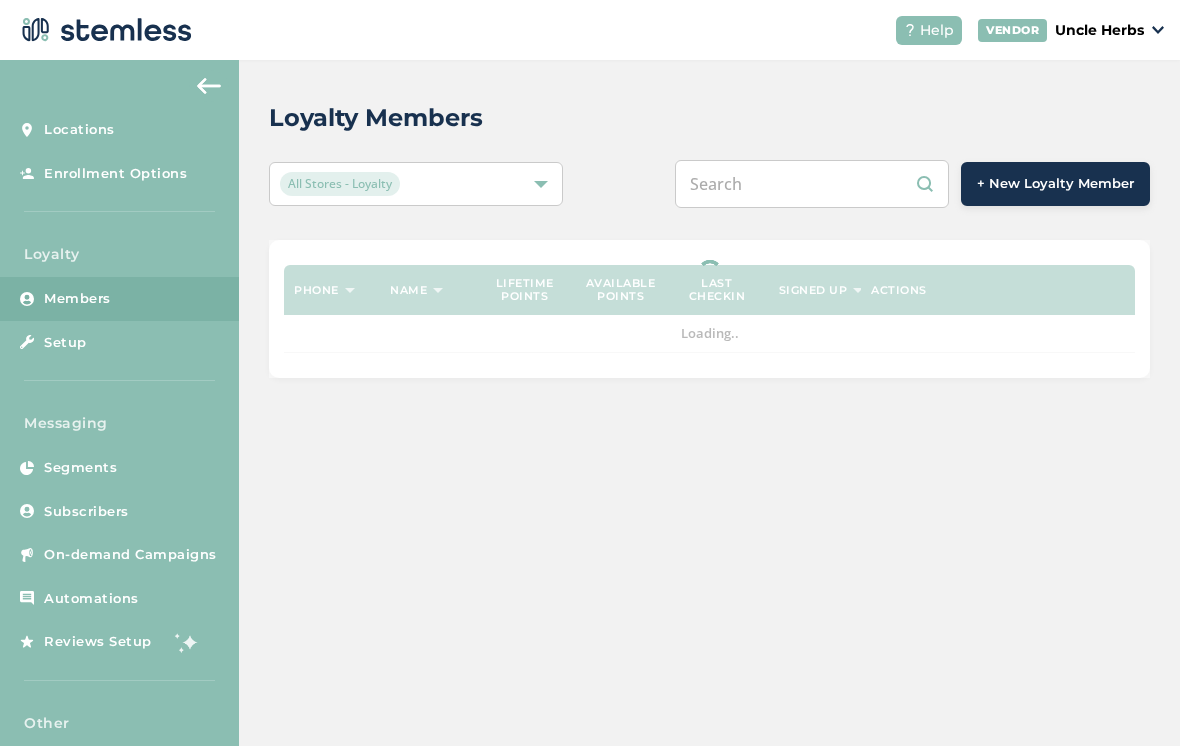 paste on "[NUMBER]" 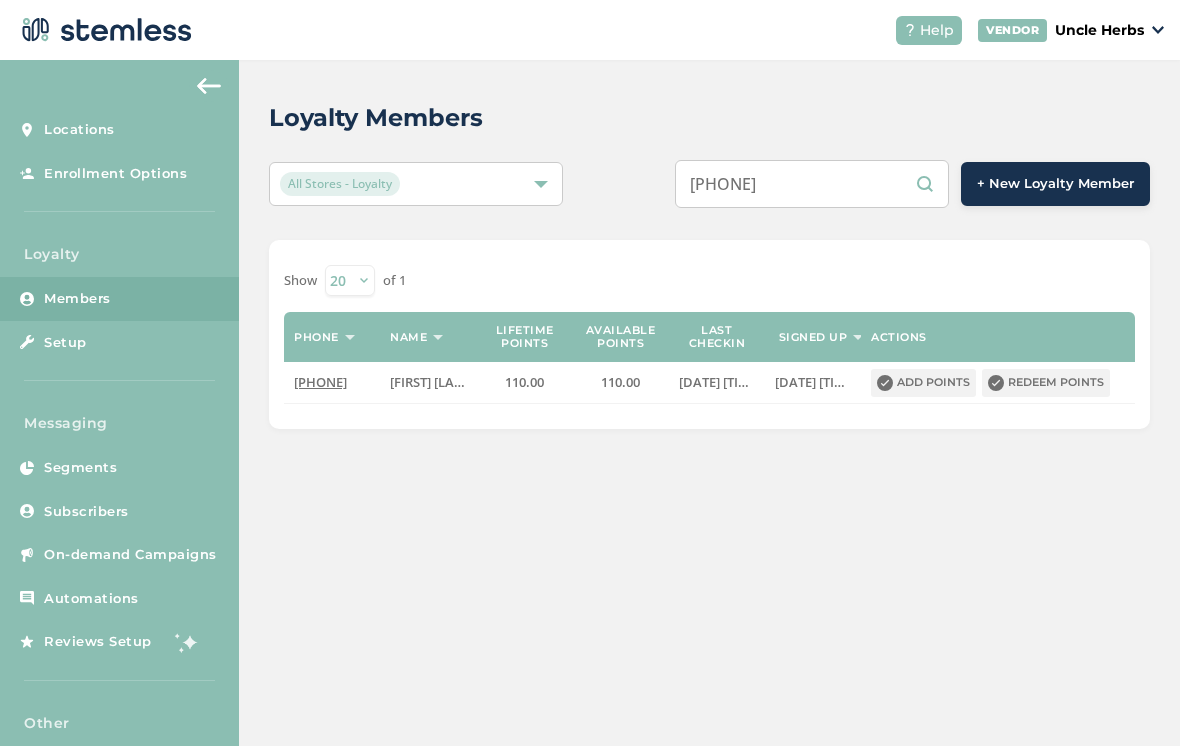 click on "[NUMBER]" at bounding box center (812, 184) 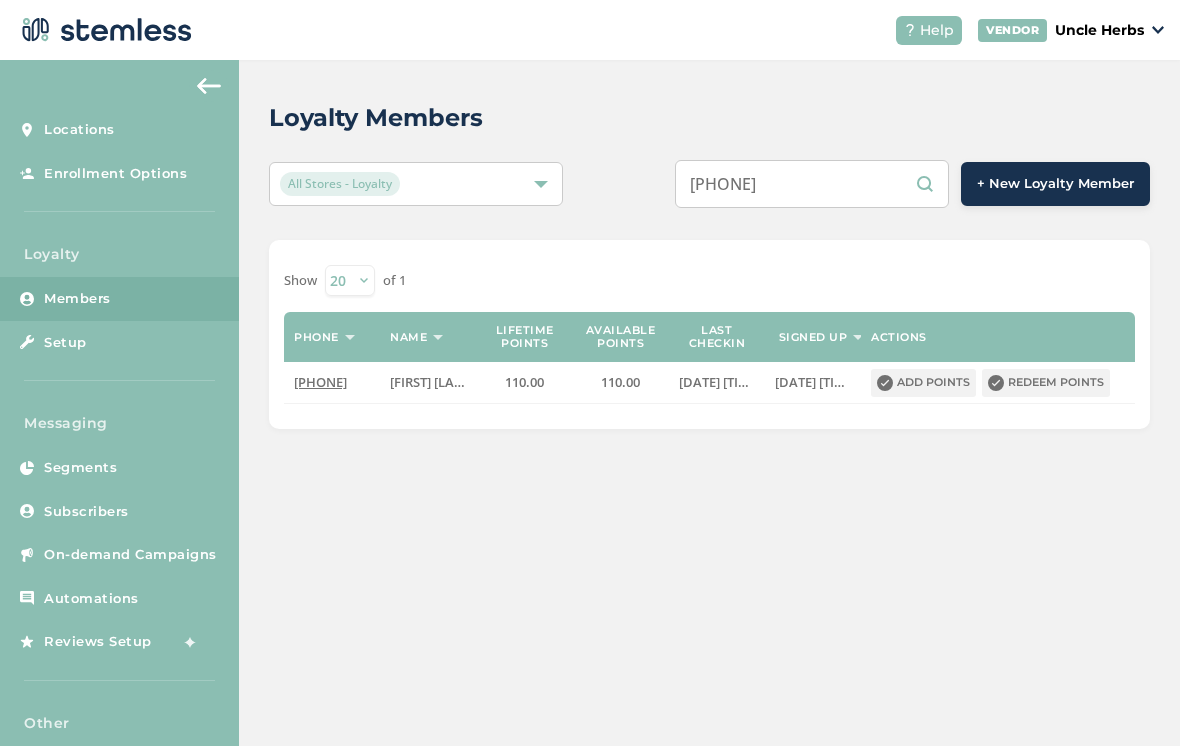 click on "Loyalty Members  All Stores - Loyalty  9075193438 + New Loyalty Member Show  20   50   100  of 1  Phone   Name   Lifetime points   Available points   Last checkin   Signed up   Actions   (907) 519-3438   Lori N   110.00   110.00   2024-06-22 20:37:38   2024-04-08 07:49:51   Add points   Redeem points" at bounding box center [709, 264] 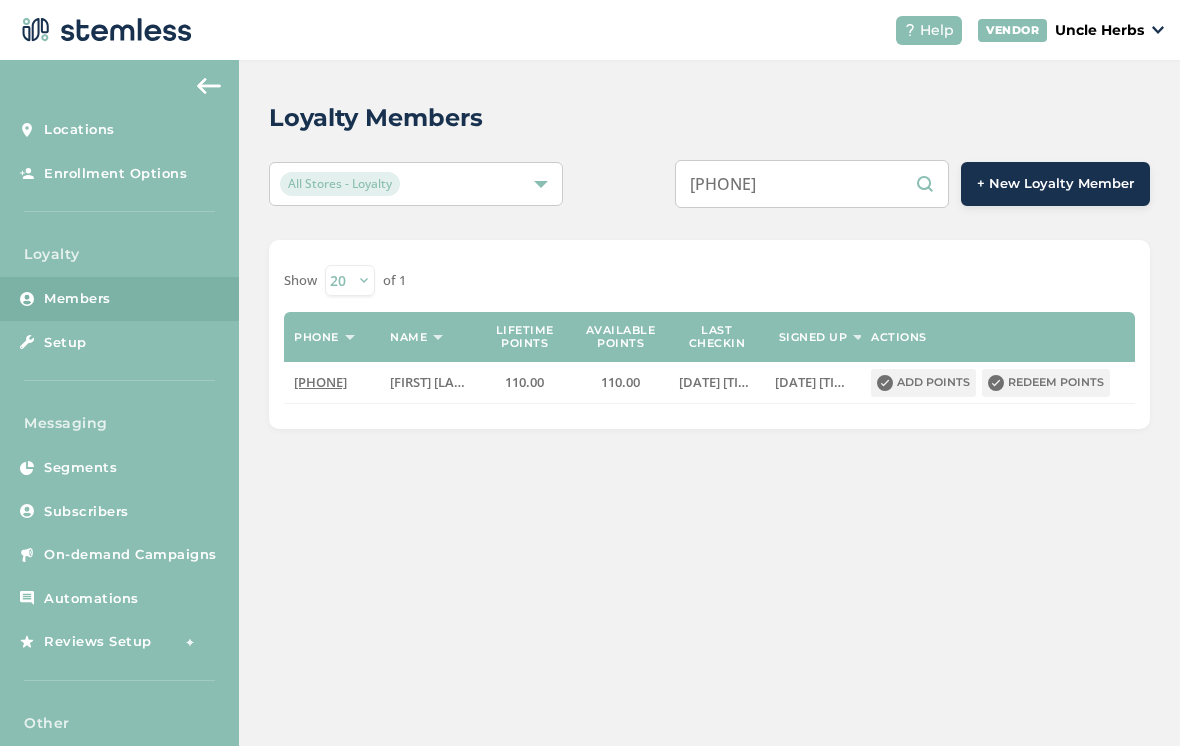 click on "9075193438" at bounding box center [812, 184] 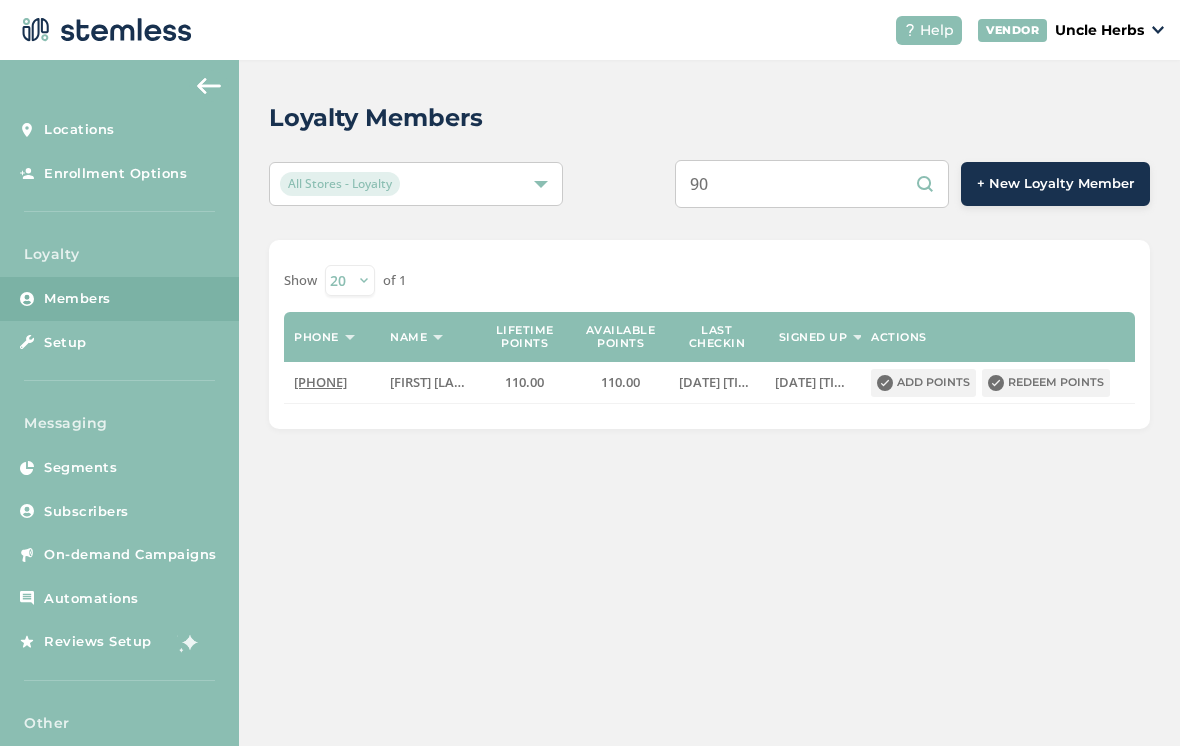 type on "9" 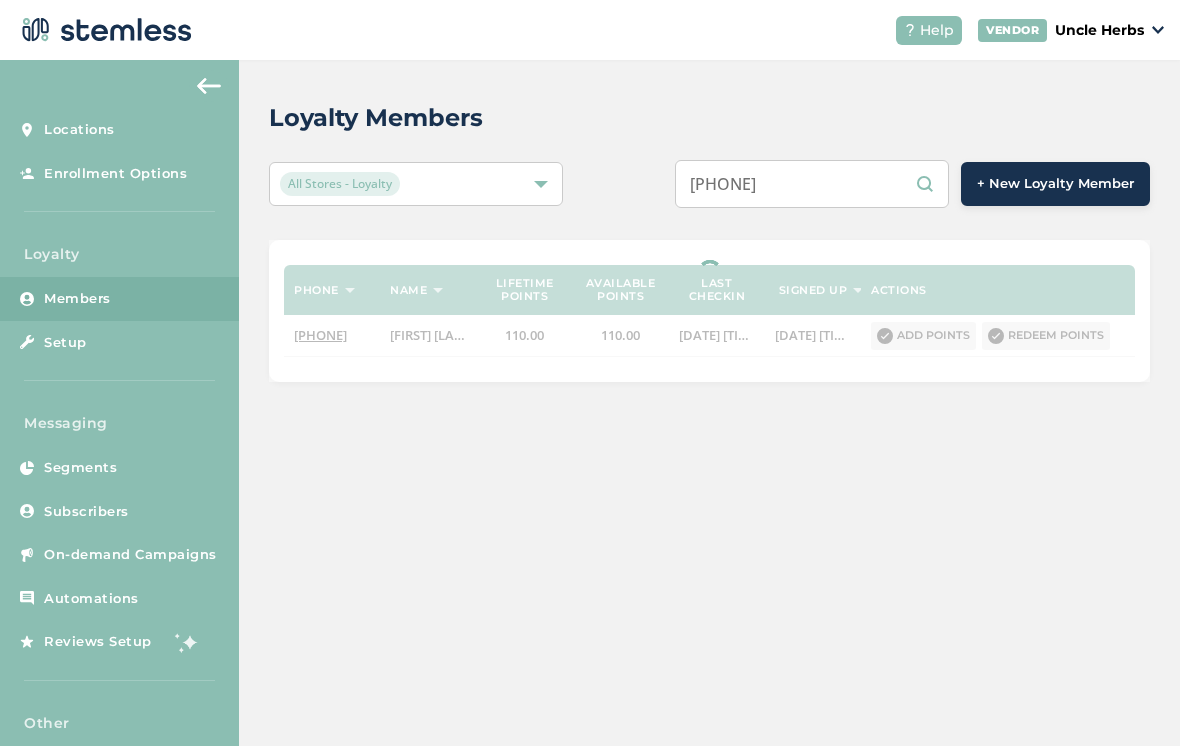type on "9077275017" 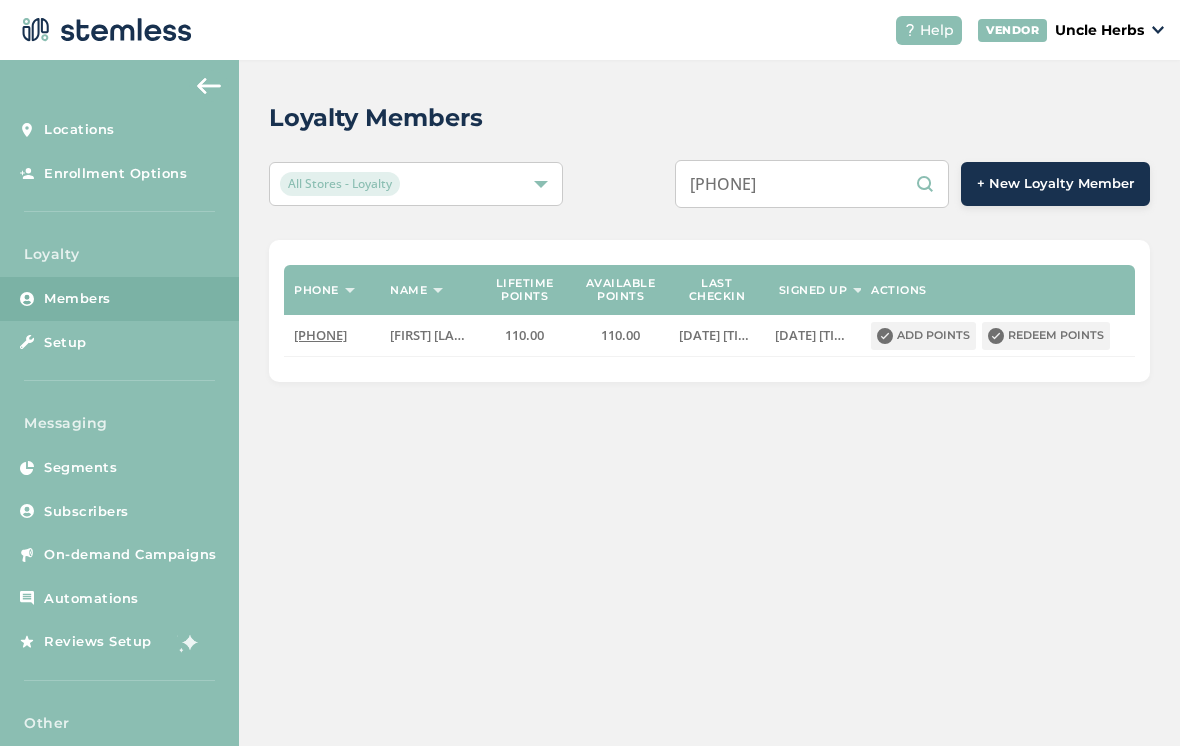 click on "9077275017" at bounding box center [812, 184] 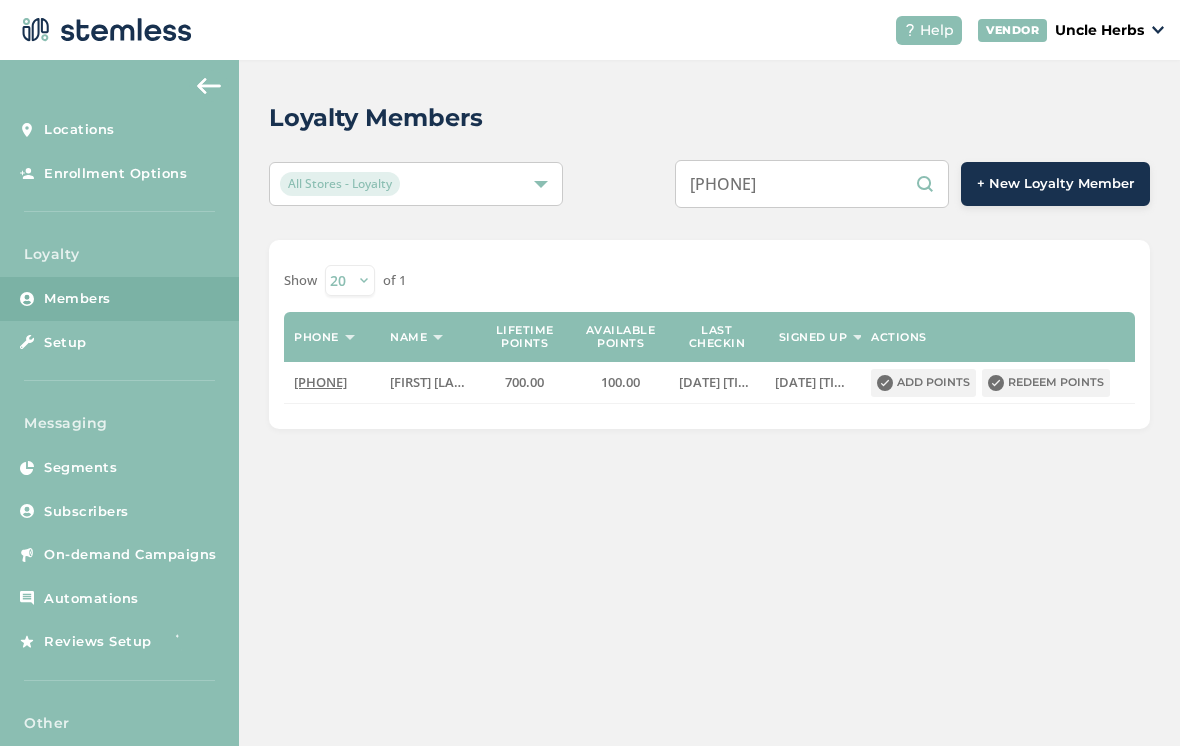 click on "Redeem points" at bounding box center [1046, 383] 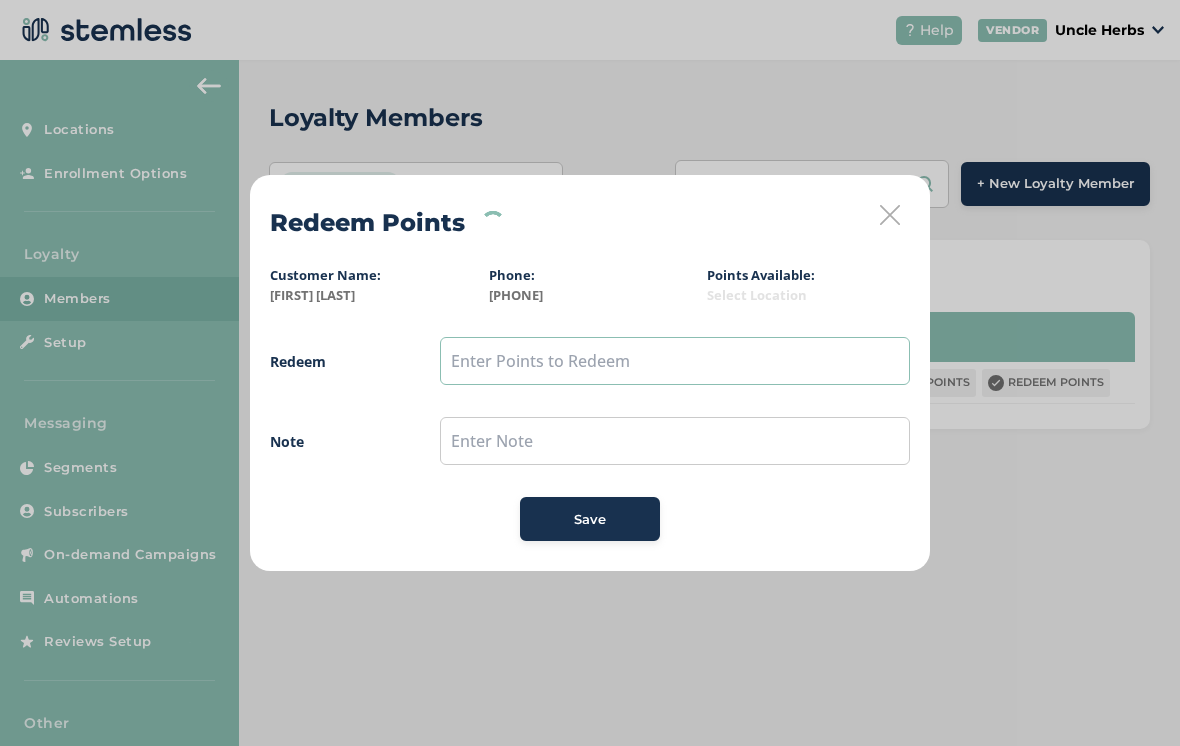 click at bounding box center (675, 361) 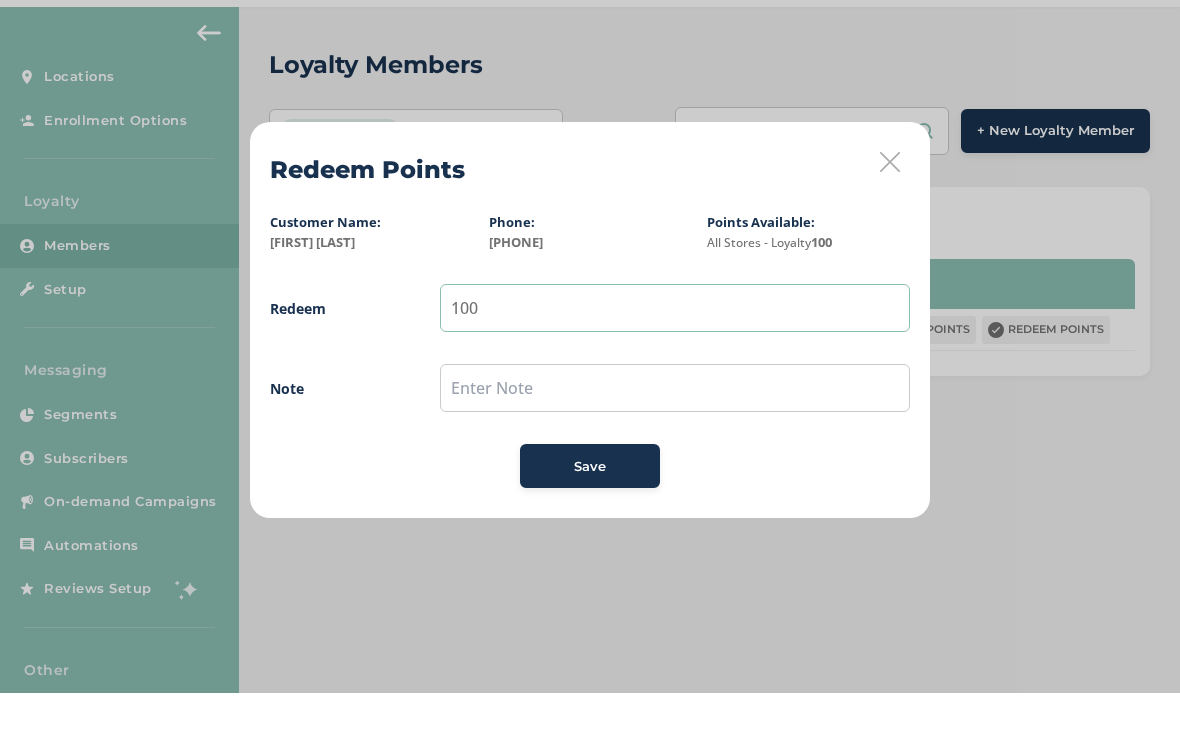 type on "100" 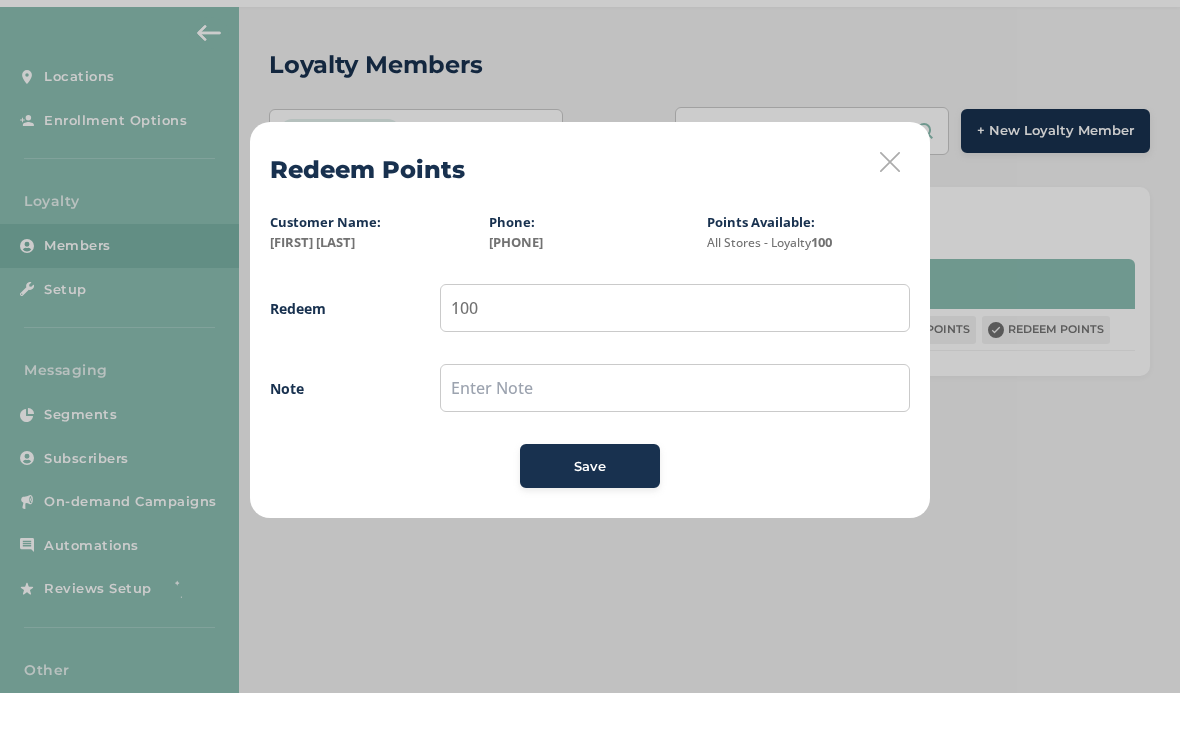 click on "Redeem Points  Customer Name: Fari Sylvester Phone: (907) 727-5017 Points Available:  All Stores - Loyalty   100  Redeem 100 Note Save" at bounding box center (590, 373) 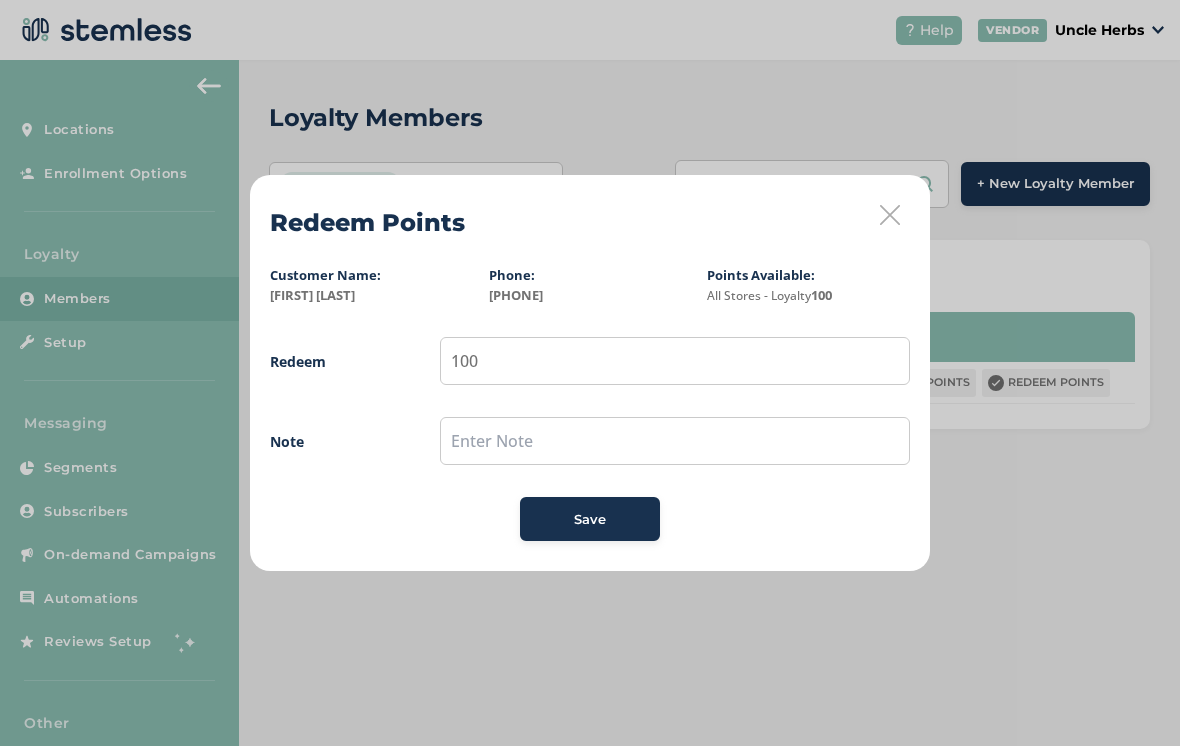click on "Save" at bounding box center [590, 520] 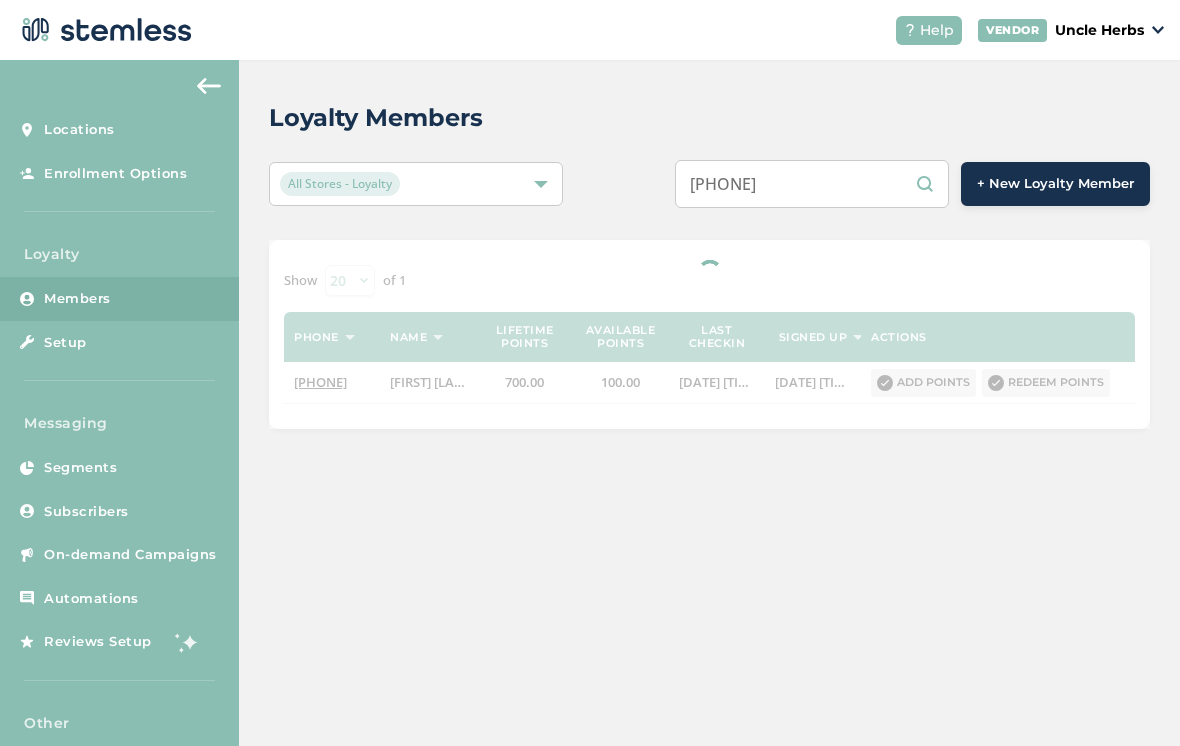 click on "9077275017" at bounding box center (812, 184) 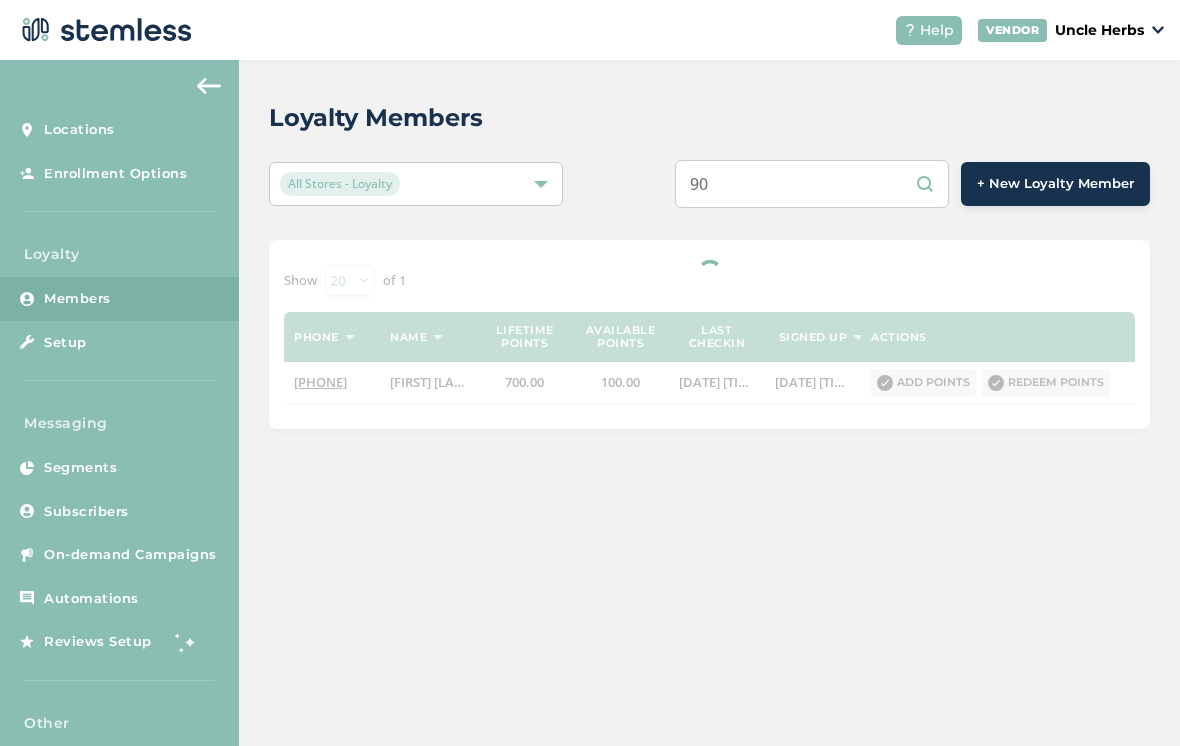 type on "9" 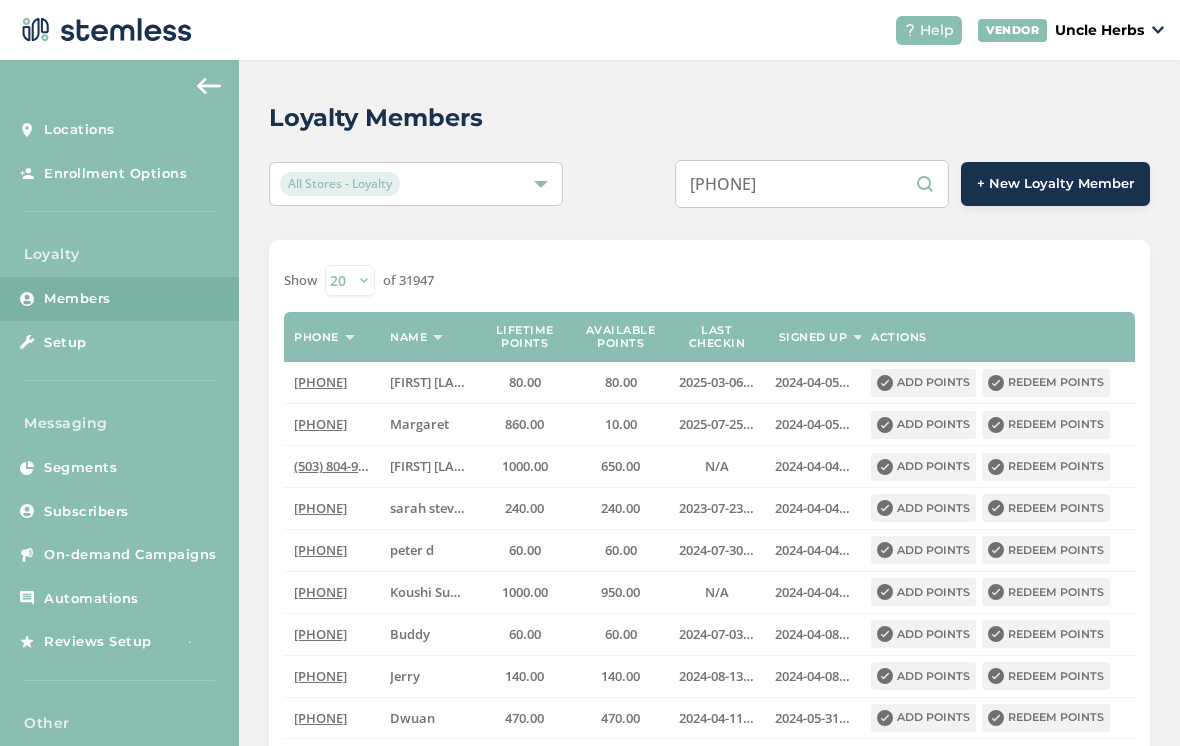 type on "9072401008" 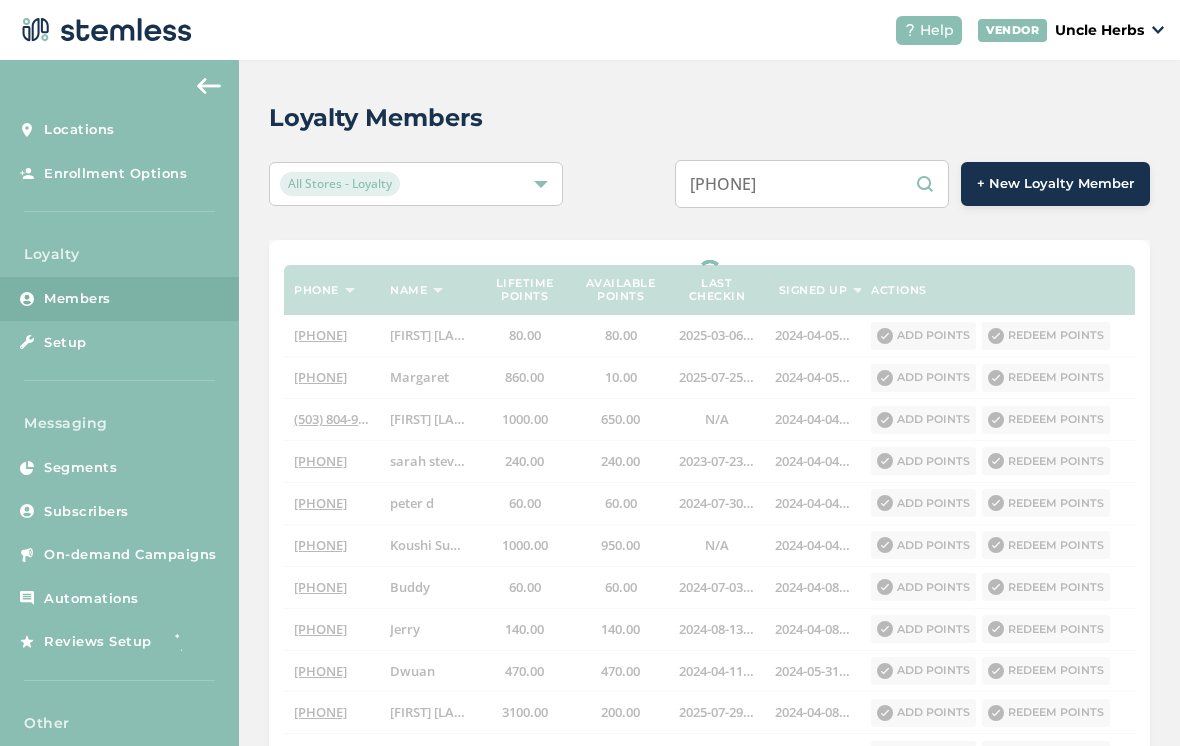 click on "9072401008" at bounding box center (812, 184) 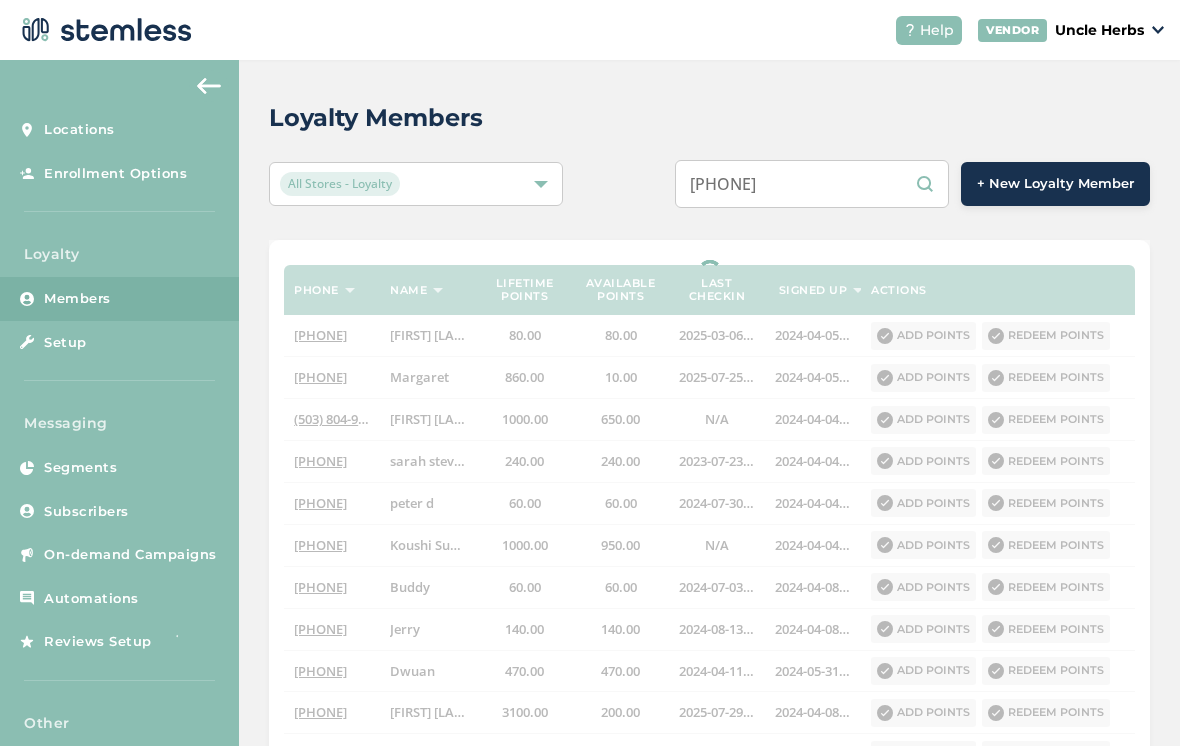 click on "9072401008" at bounding box center (812, 184) 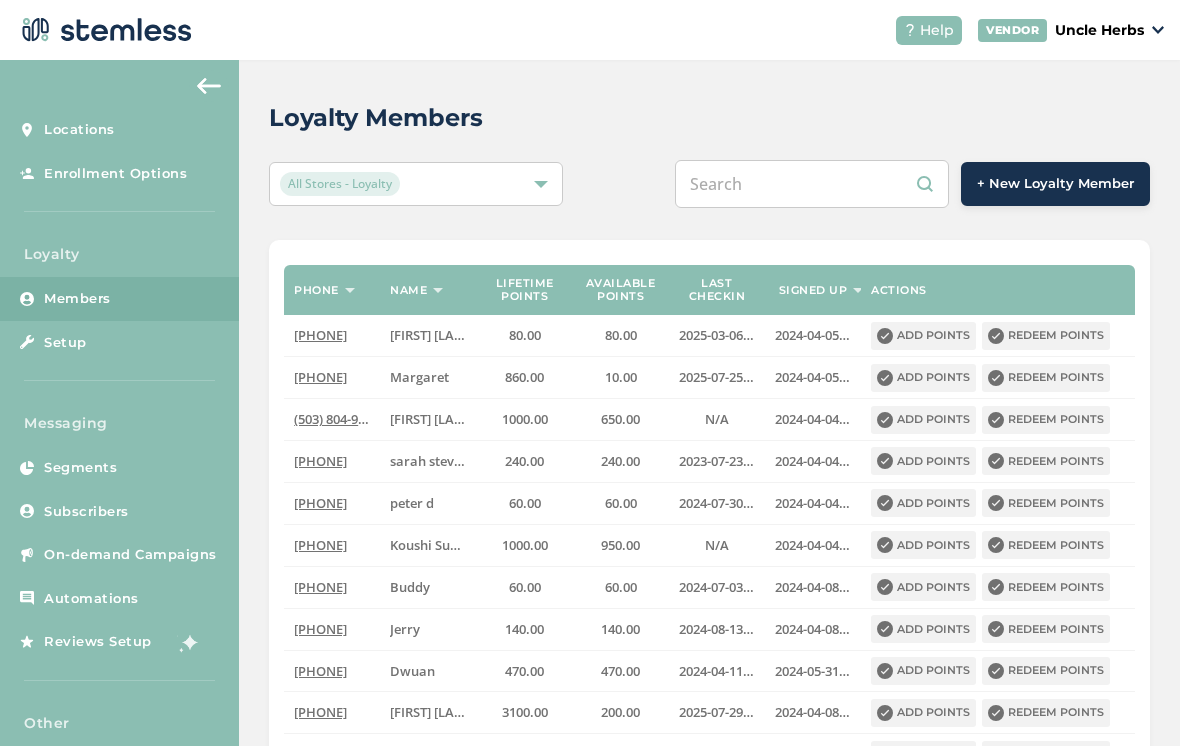 type 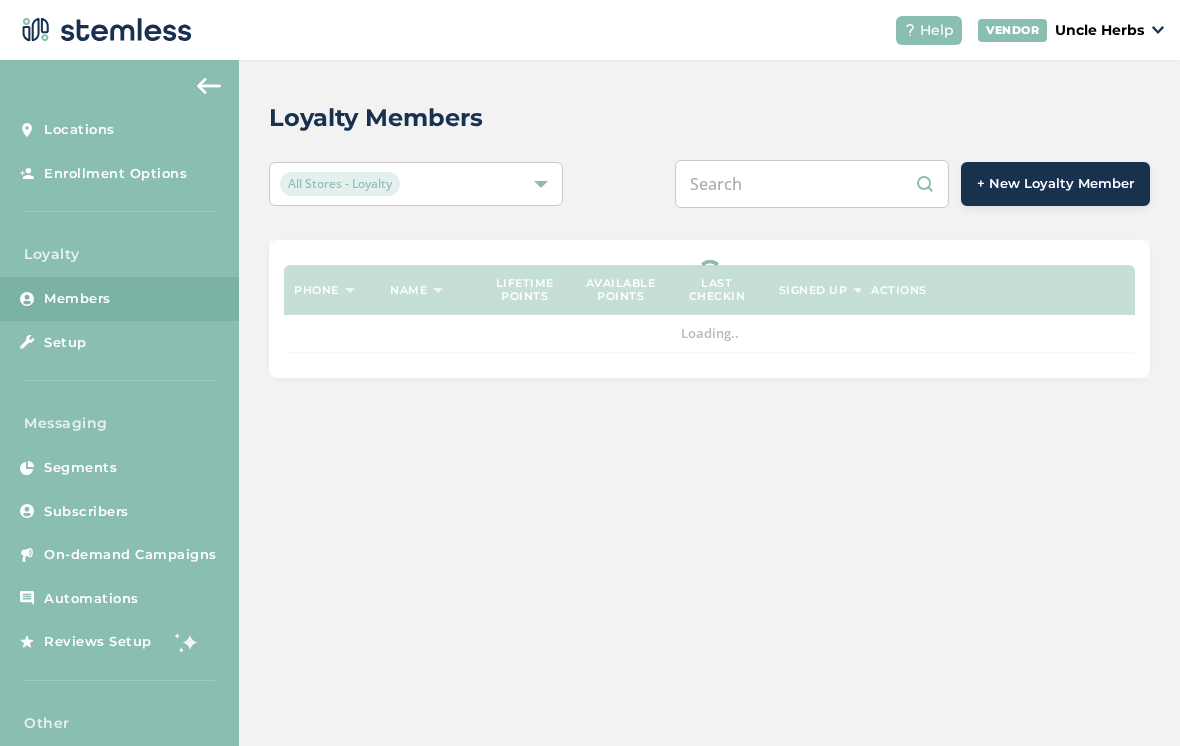 scroll, scrollTop: 0, scrollLeft: 0, axis: both 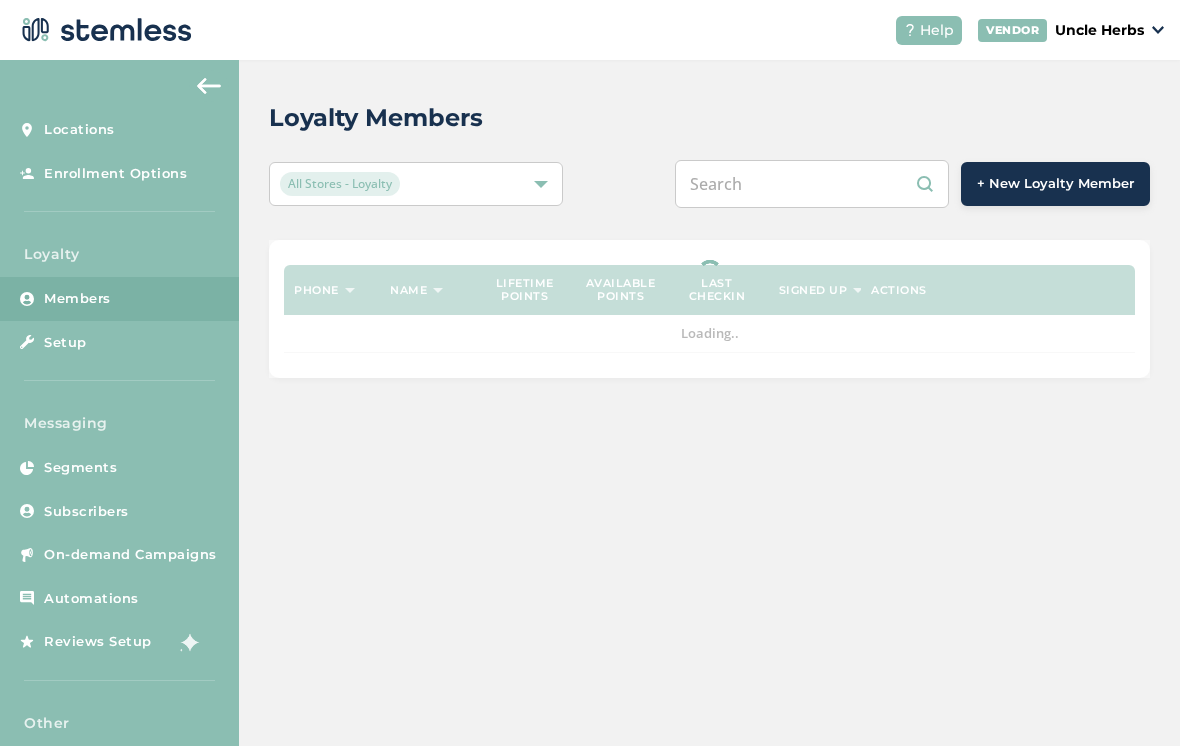 click at bounding box center [812, 184] 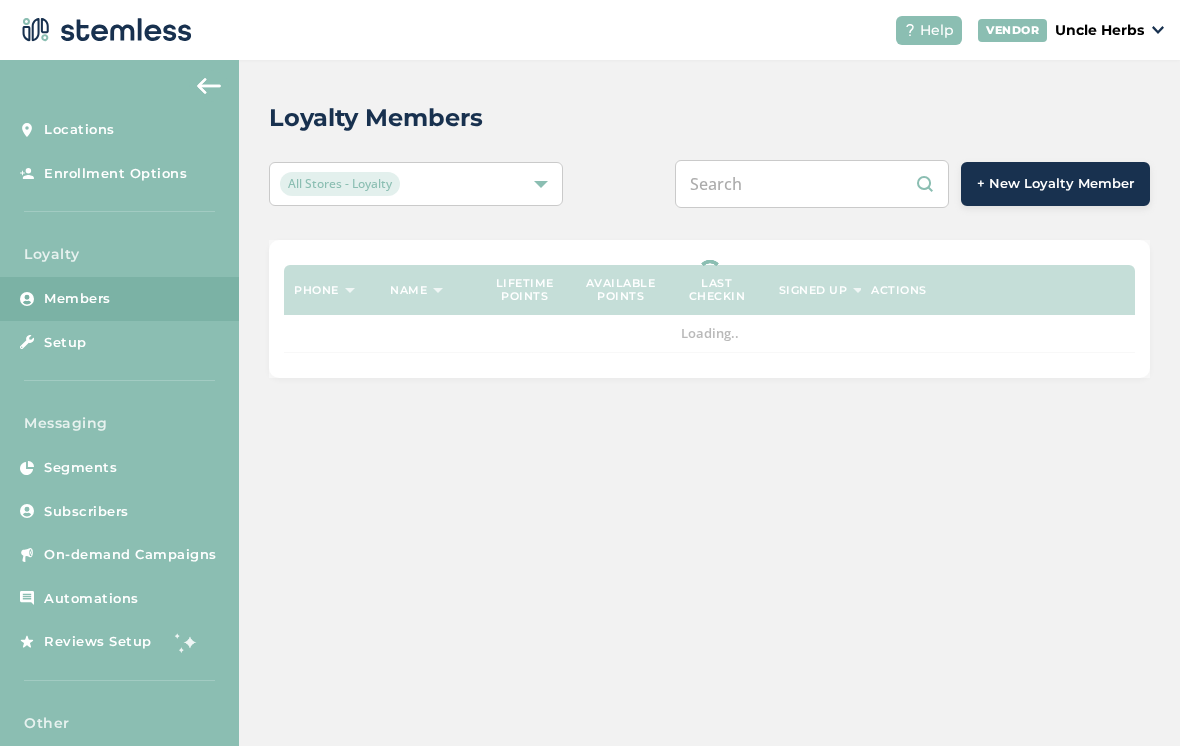 click at bounding box center (812, 184) 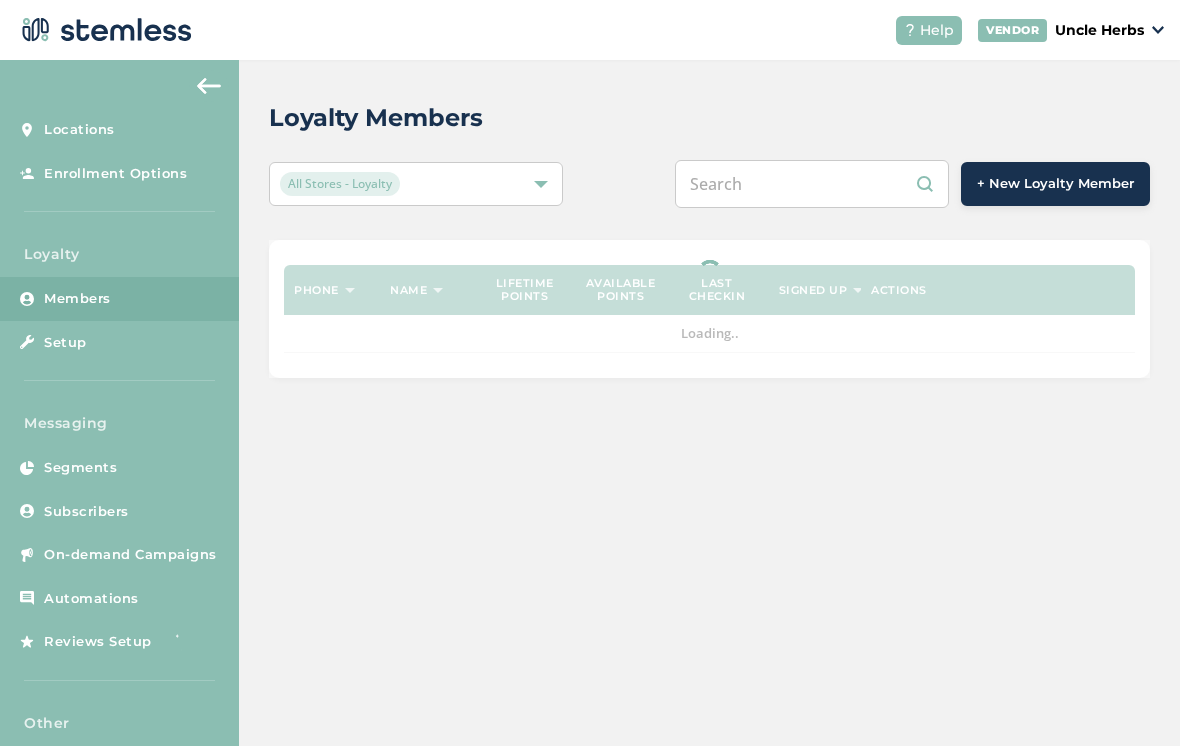 paste on "[PHONE]" 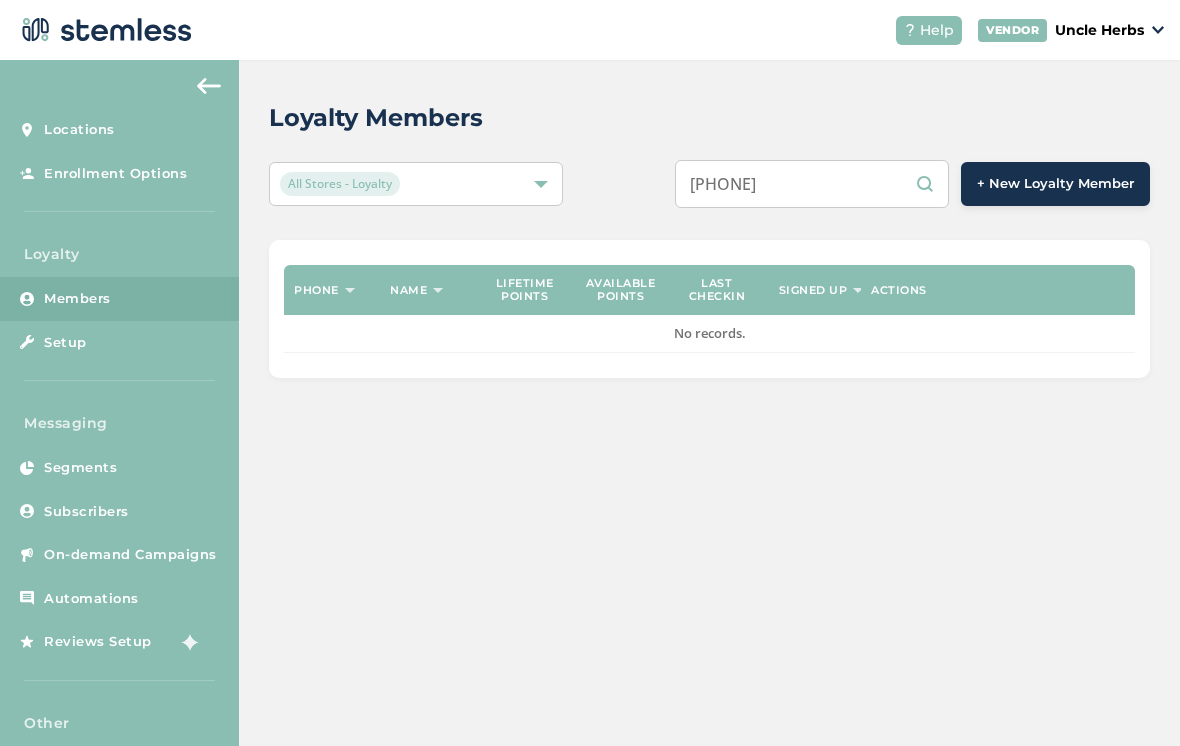 type on "[PHONE]" 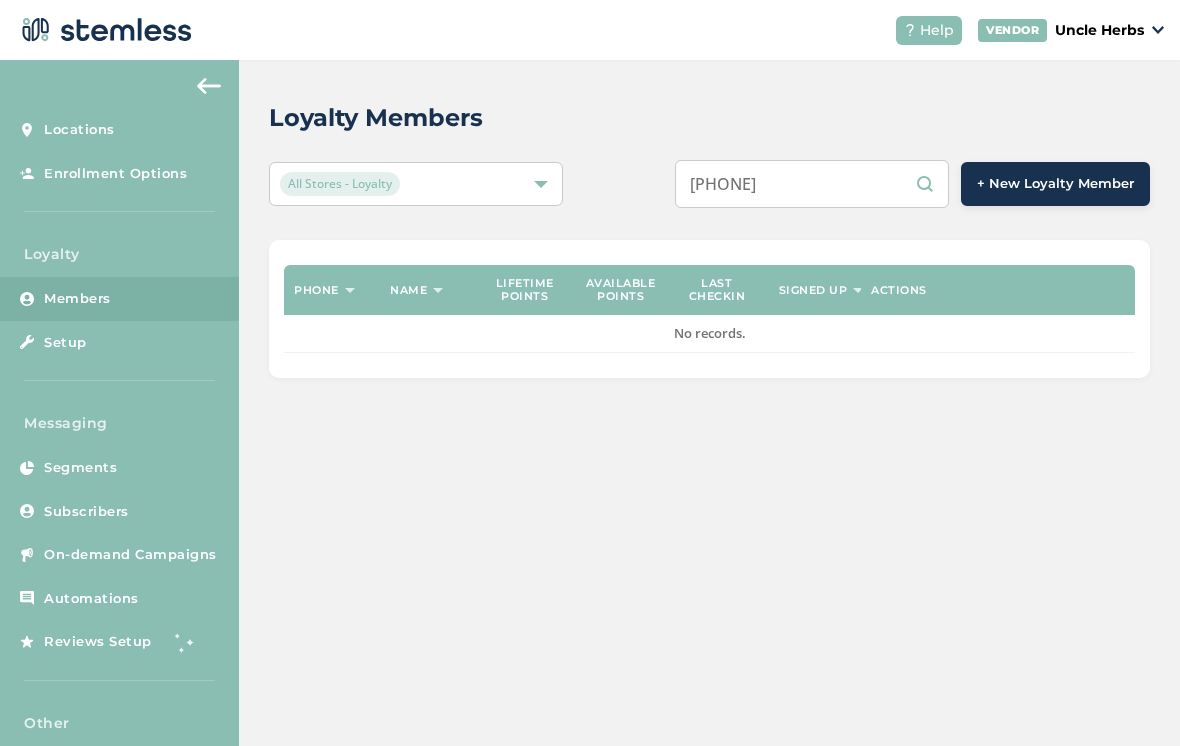 click on "[PHONE]" at bounding box center [812, 184] 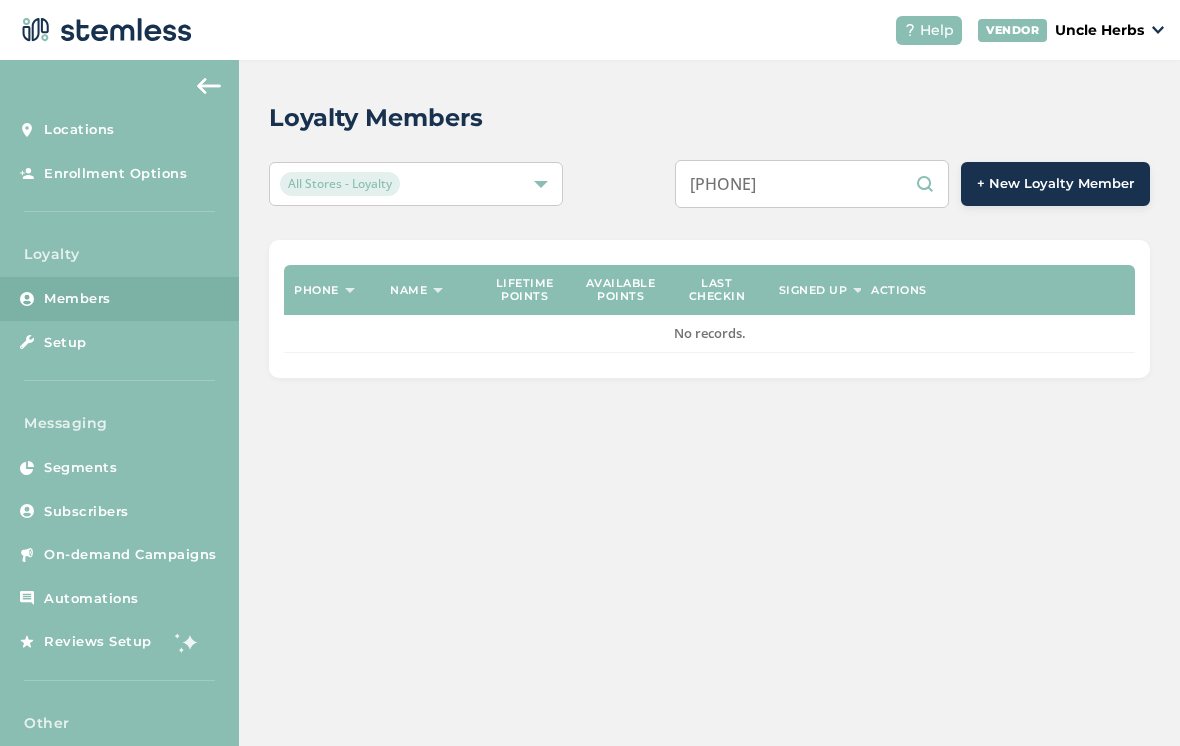 click on "[PHONE]" at bounding box center (812, 184) 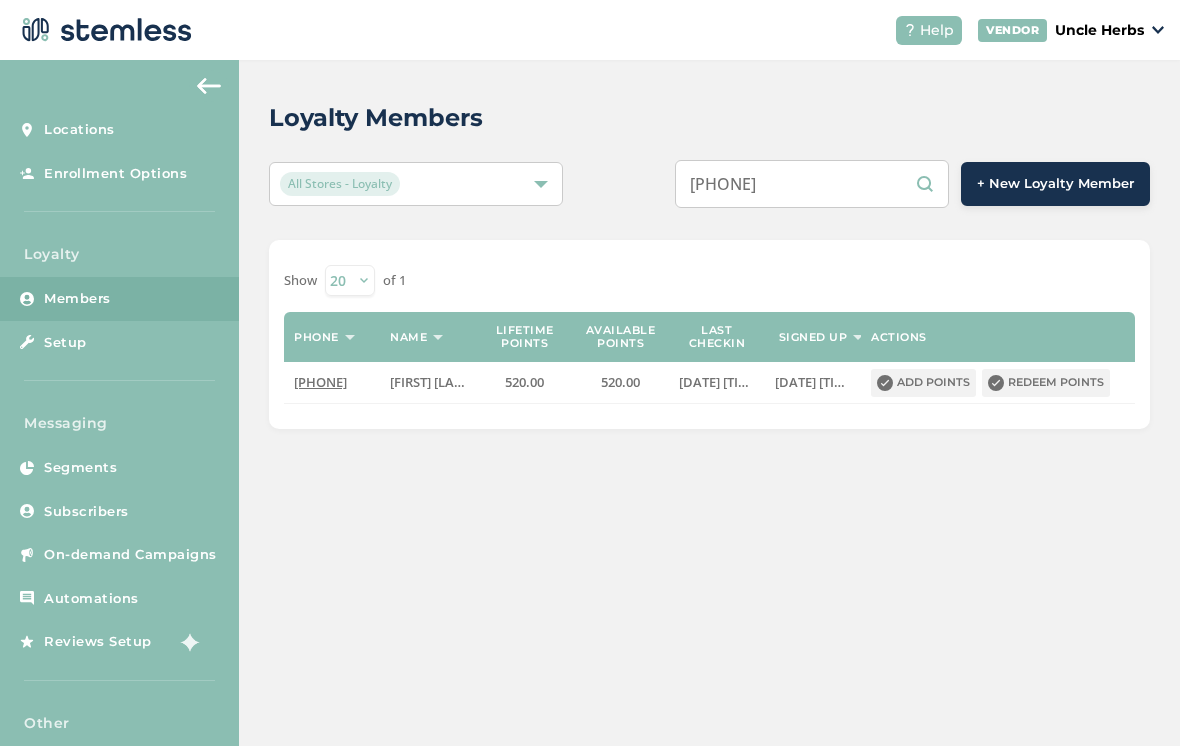 click on "Redeem points" at bounding box center [1046, 383] 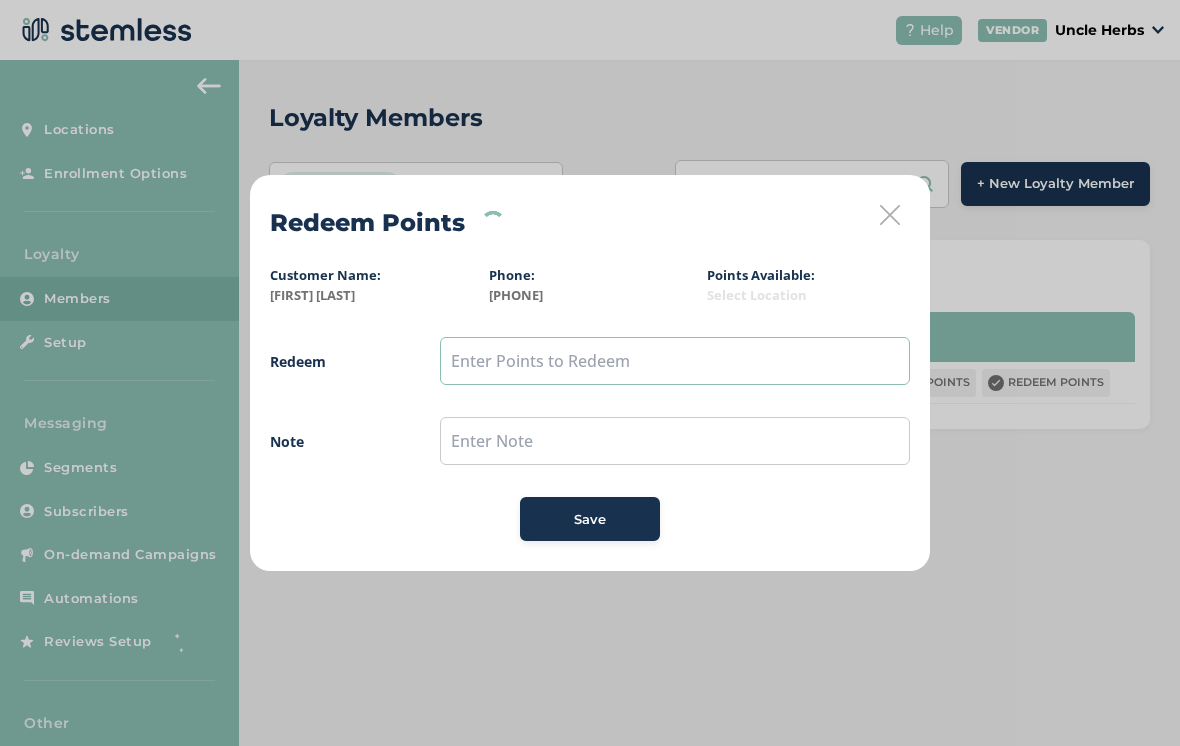 click at bounding box center [675, 361] 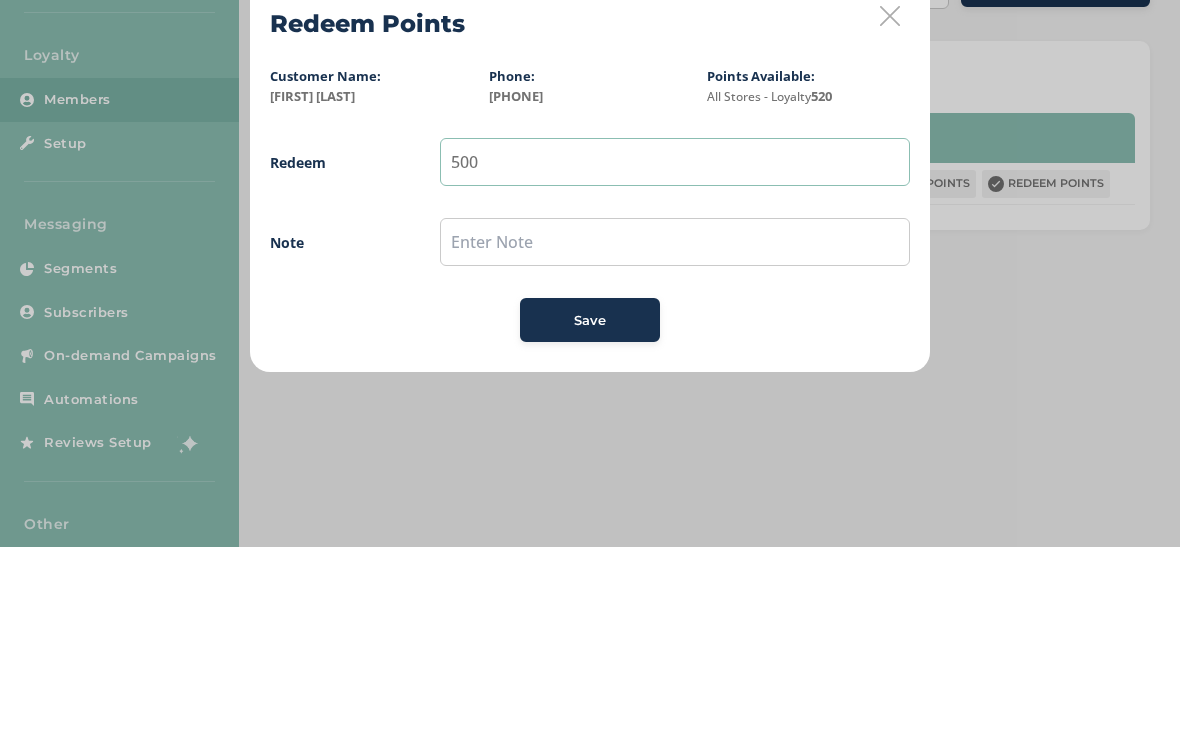 type on "500" 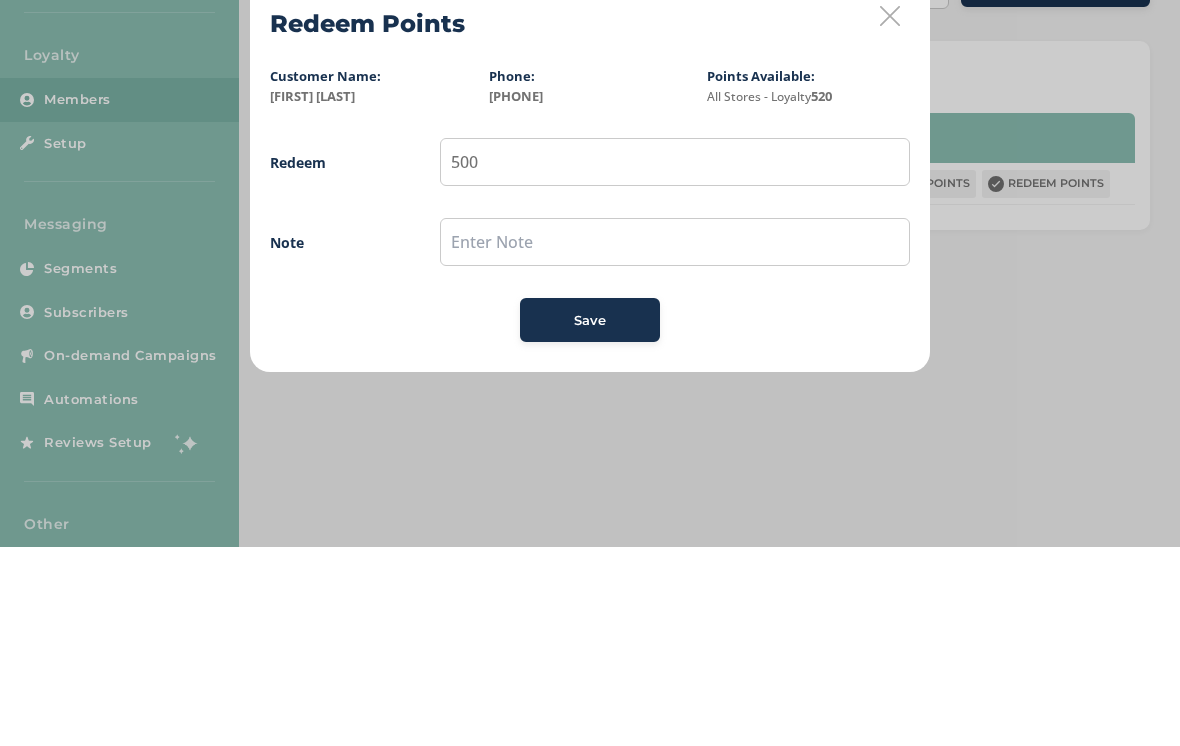 click on "Note" at bounding box center [335, 441] 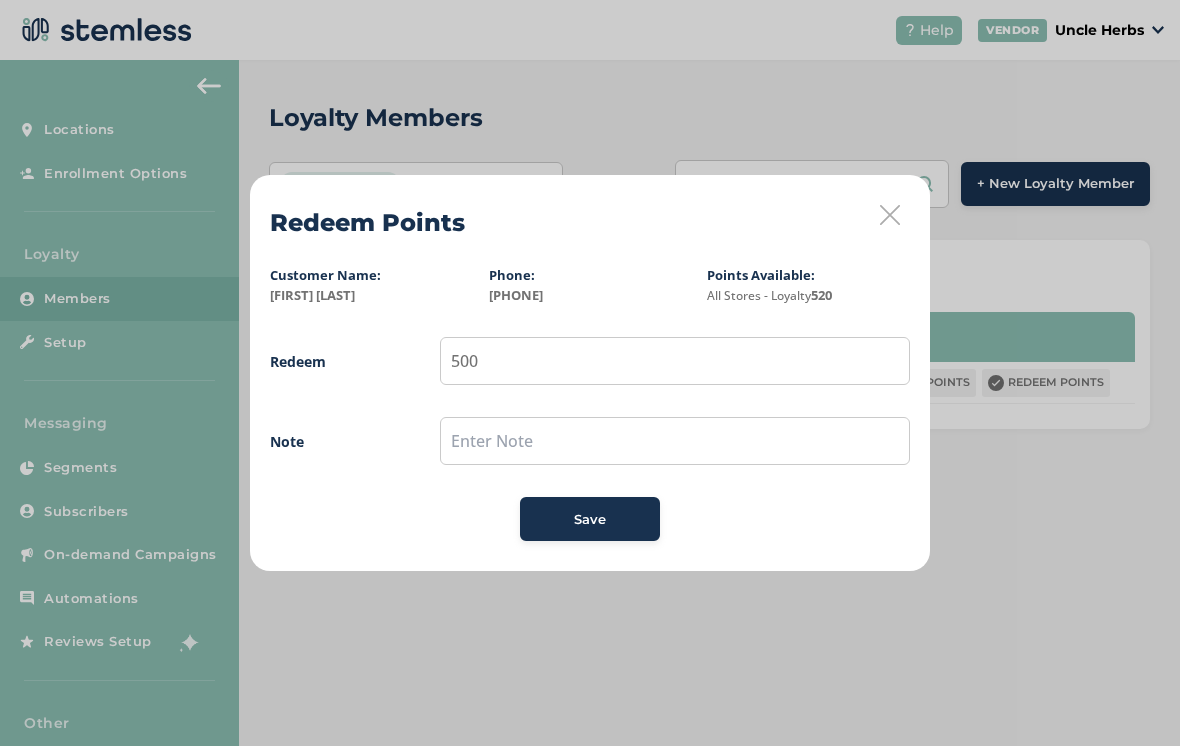 click on "Save" at bounding box center (590, 520) 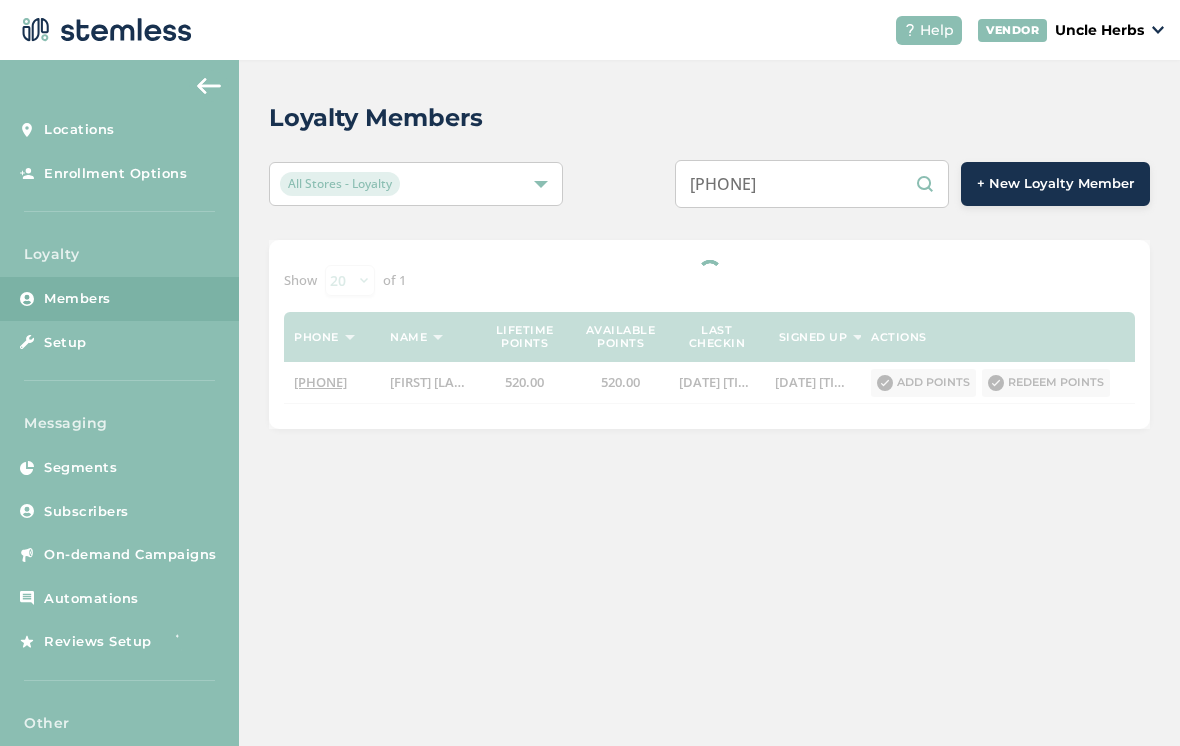 click on "9072401008" at bounding box center (812, 184) 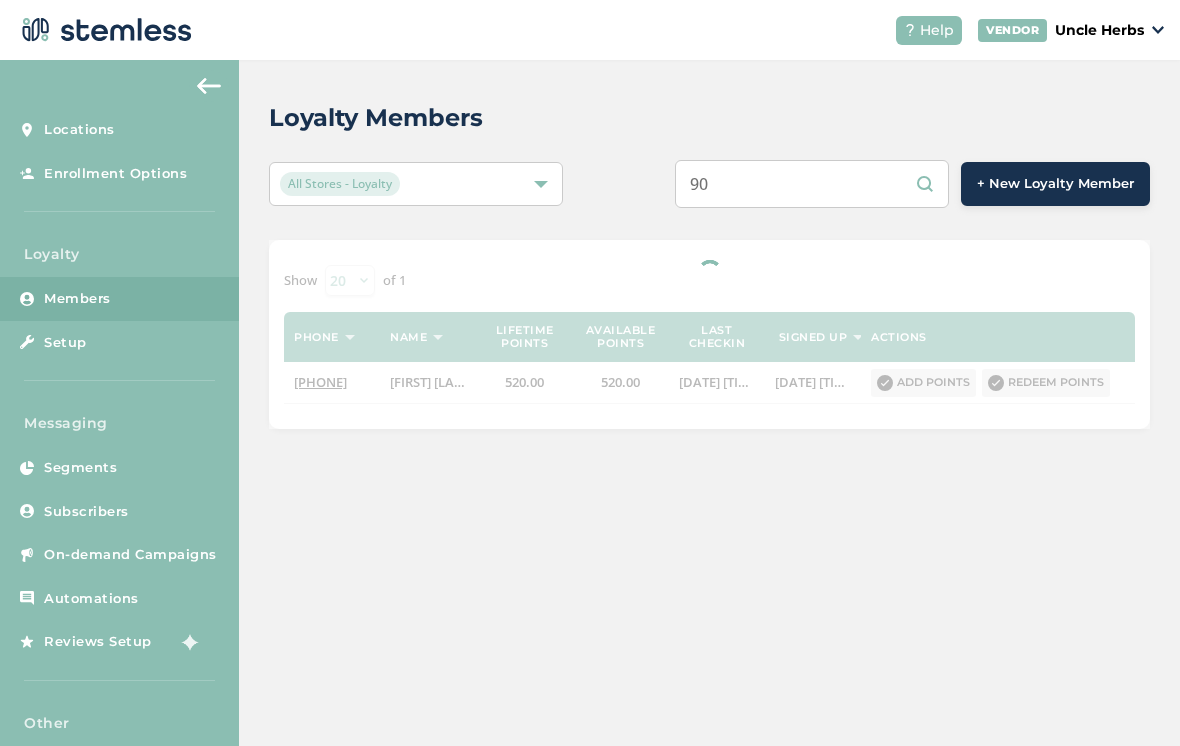 type on "9" 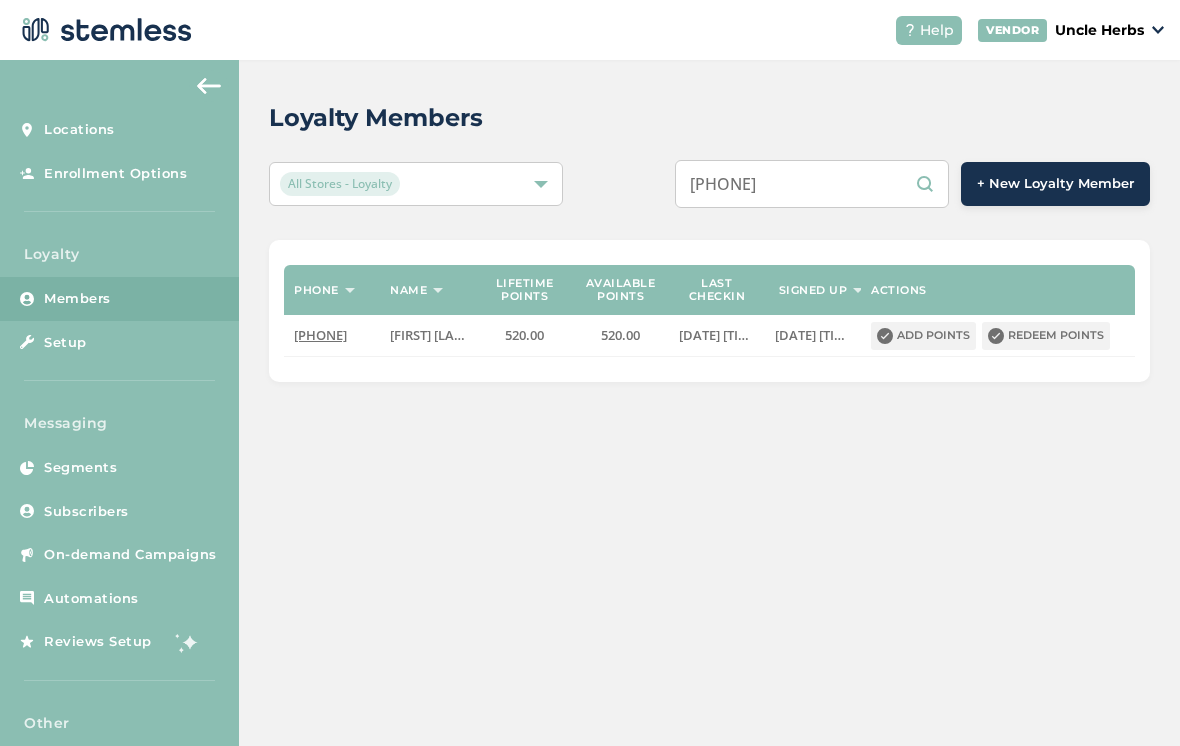 type on "9079030437" 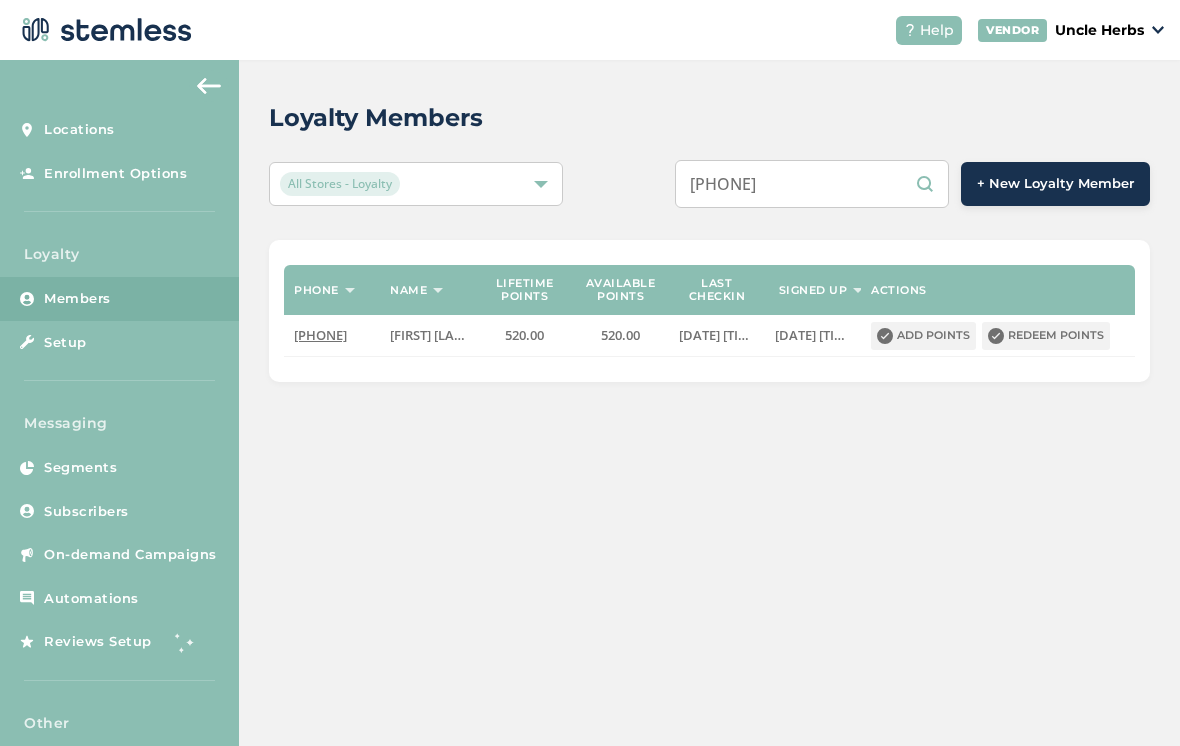click on "9079030437" at bounding box center (812, 184) 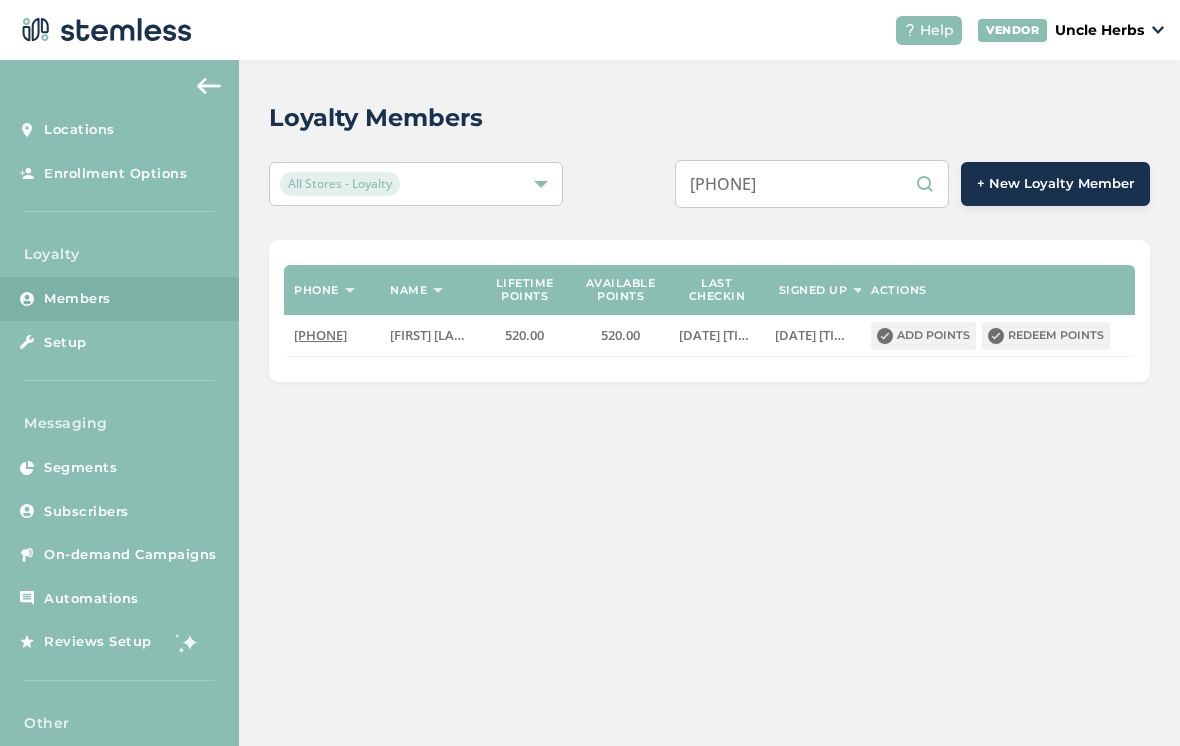 click on "9079030437" at bounding box center [812, 184] 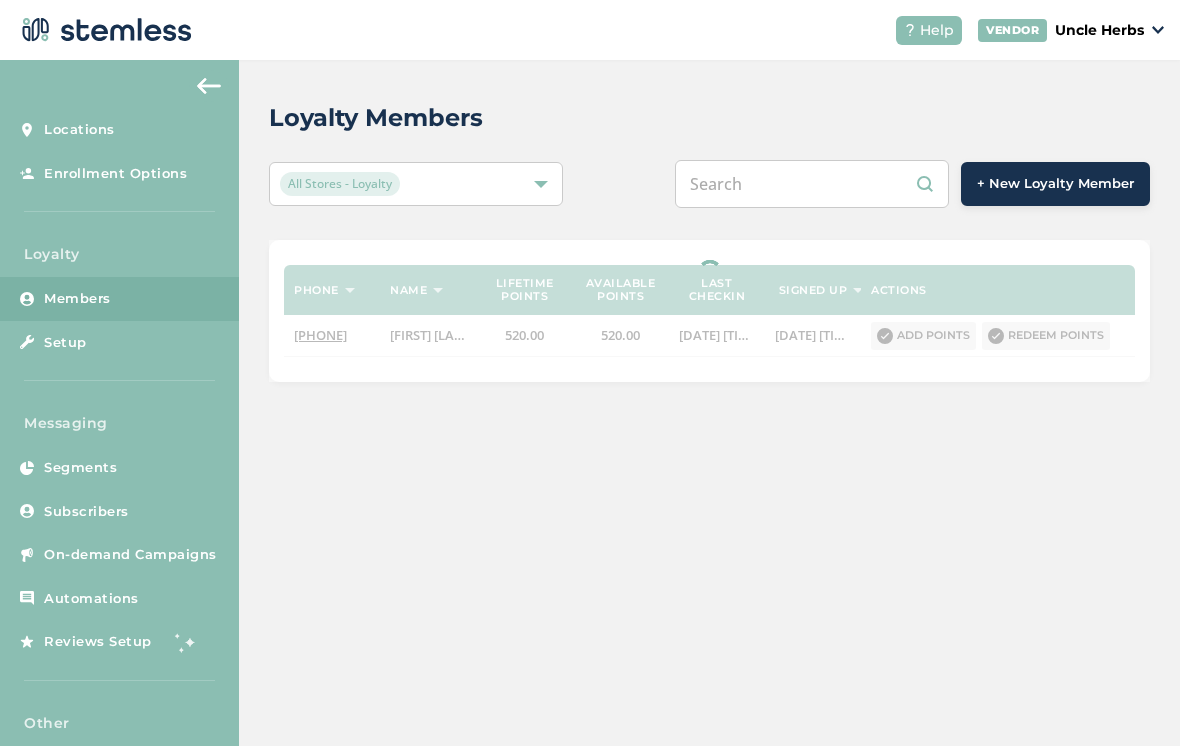 click at bounding box center (812, 184) 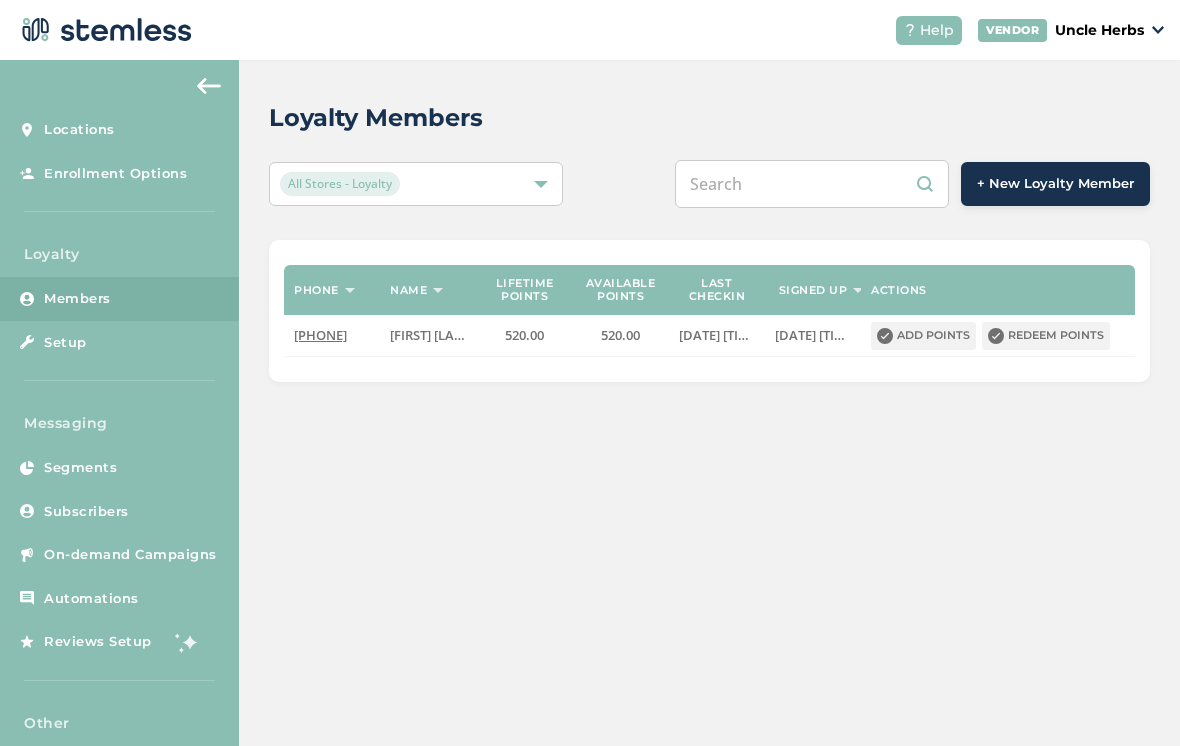 click at bounding box center [812, 184] 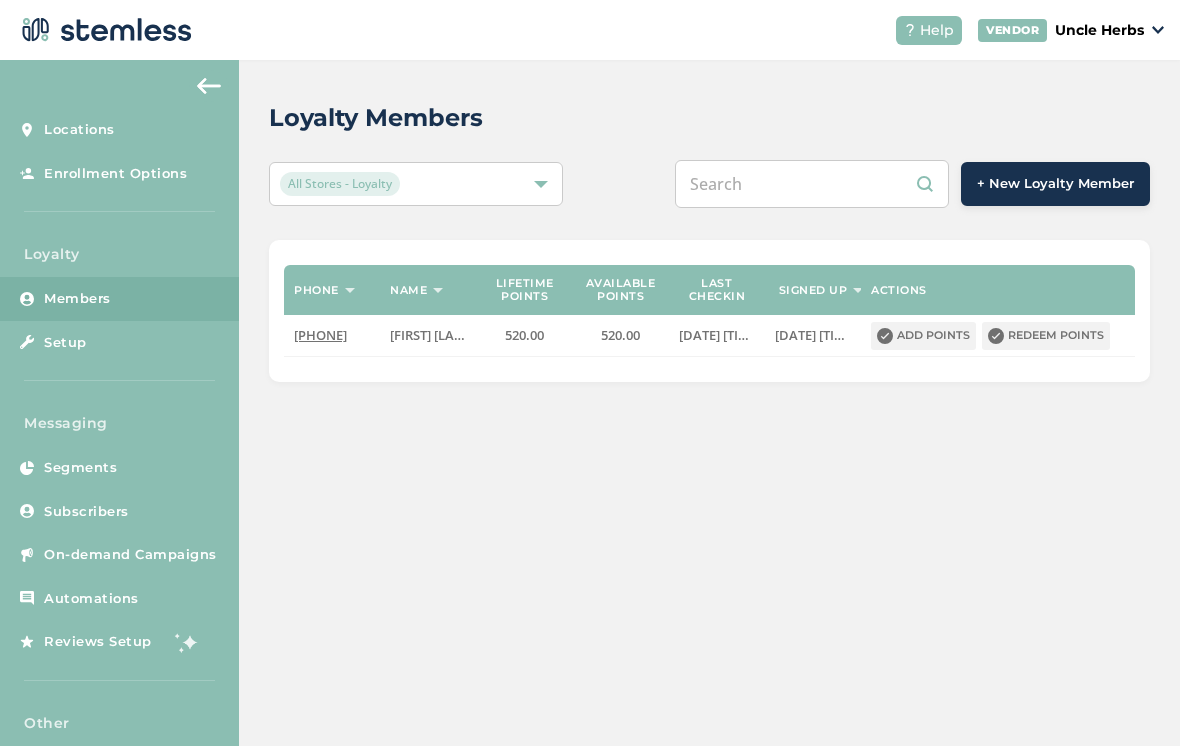 paste on "9079030437" 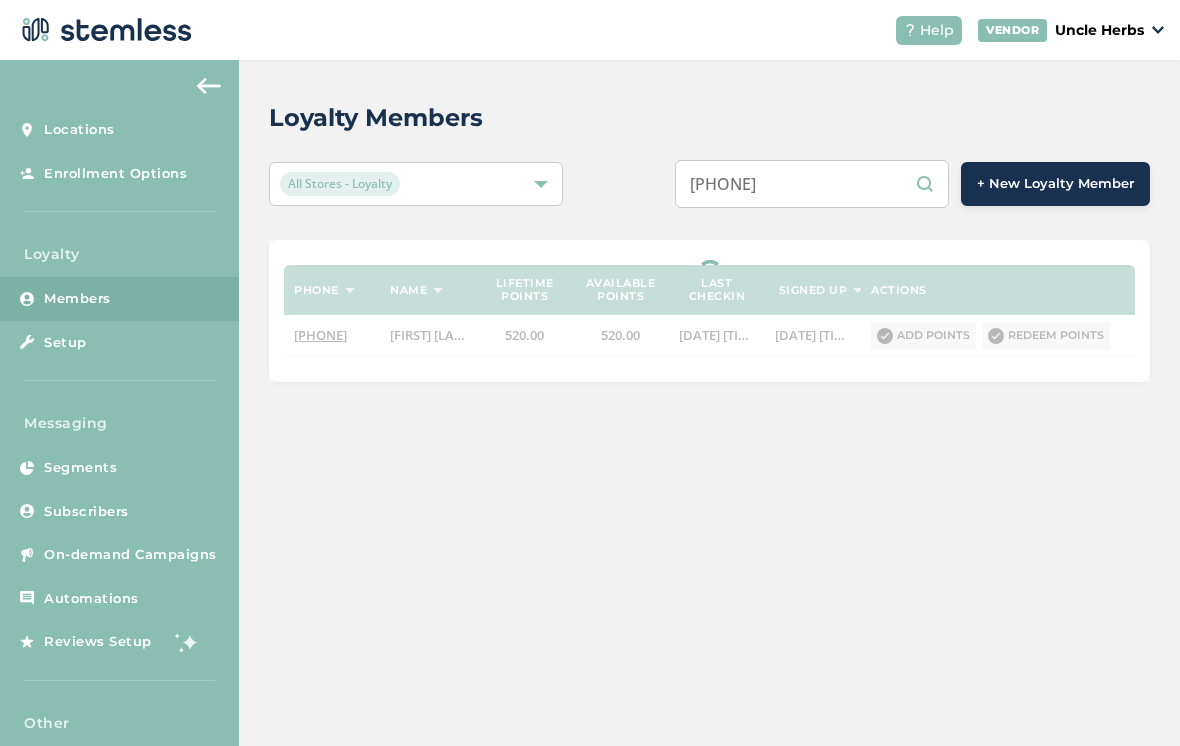 type on "[PHONE]" 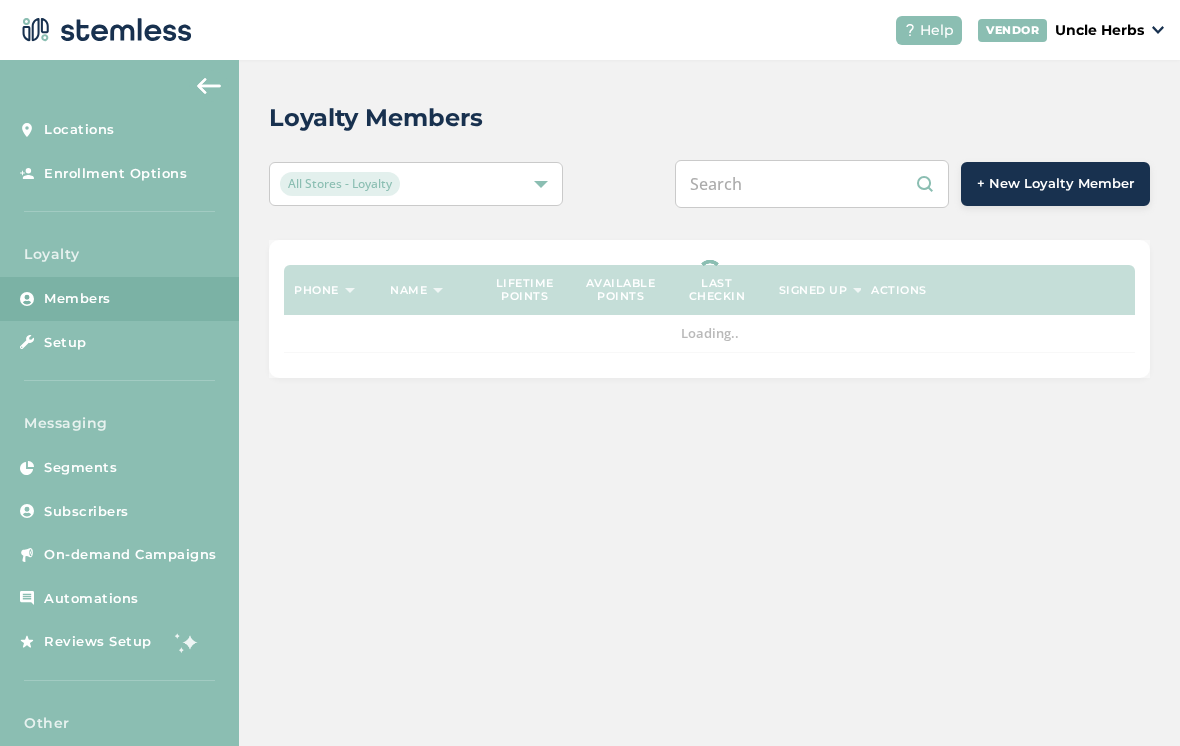 scroll, scrollTop: 0, scrollLeft: 0, axis: both 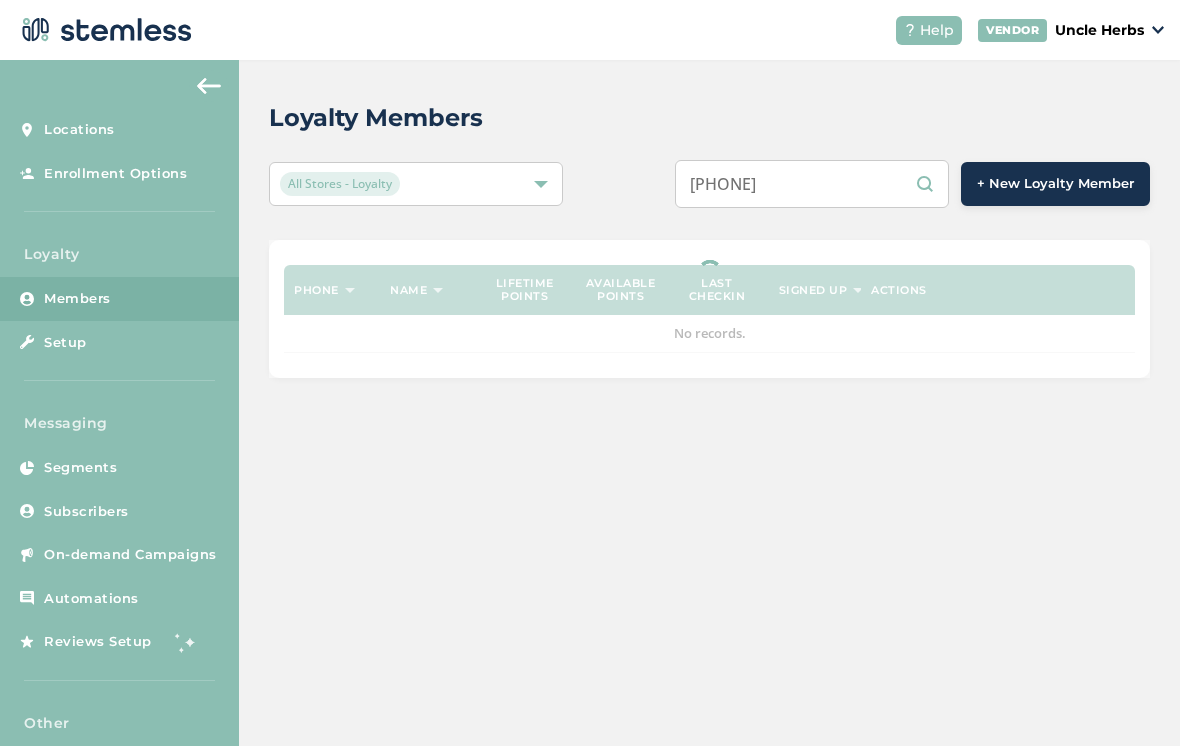 type on "[PHONE]" 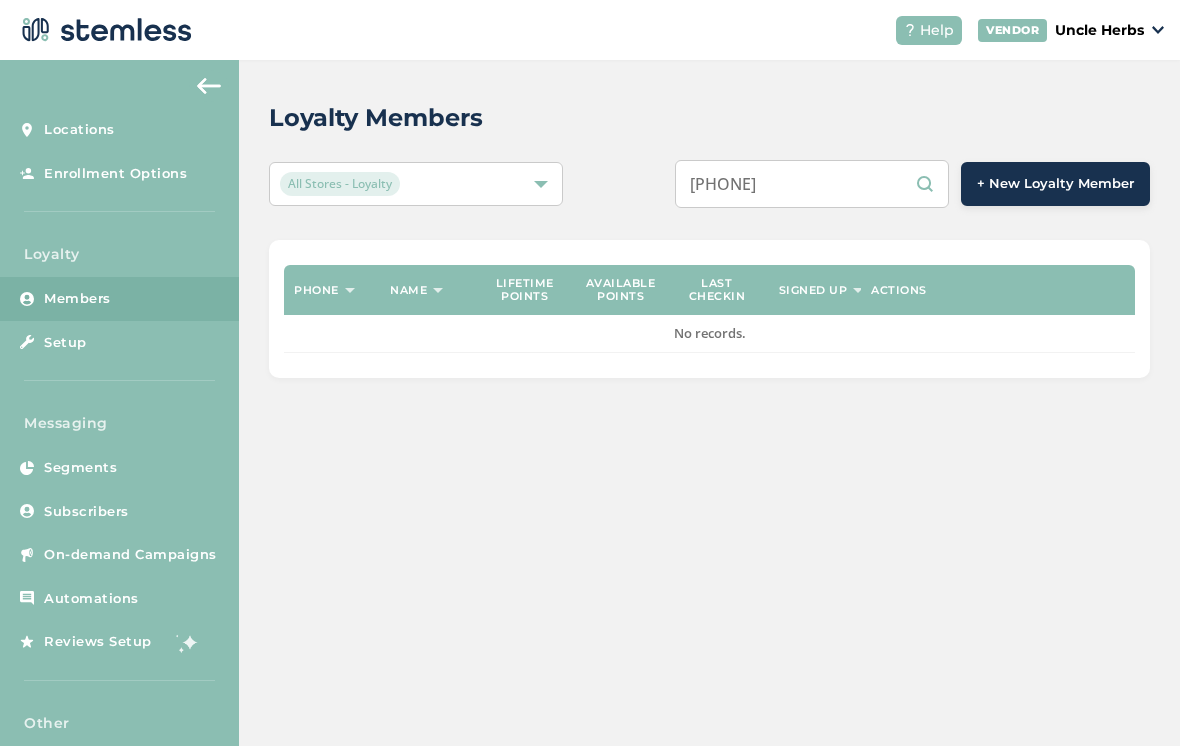 click on "[PHONE]" at bounding box center [812, 184] 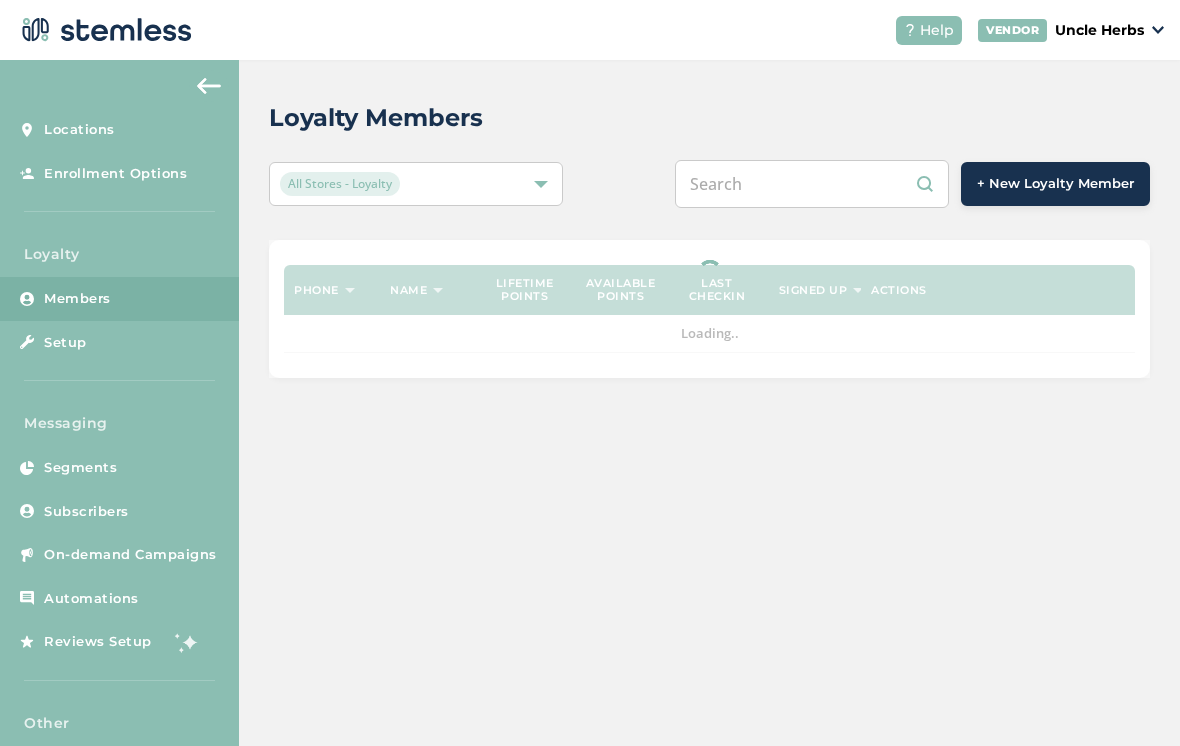 scroll, scrollTop: 0, scrollLeft: 0, axis: both 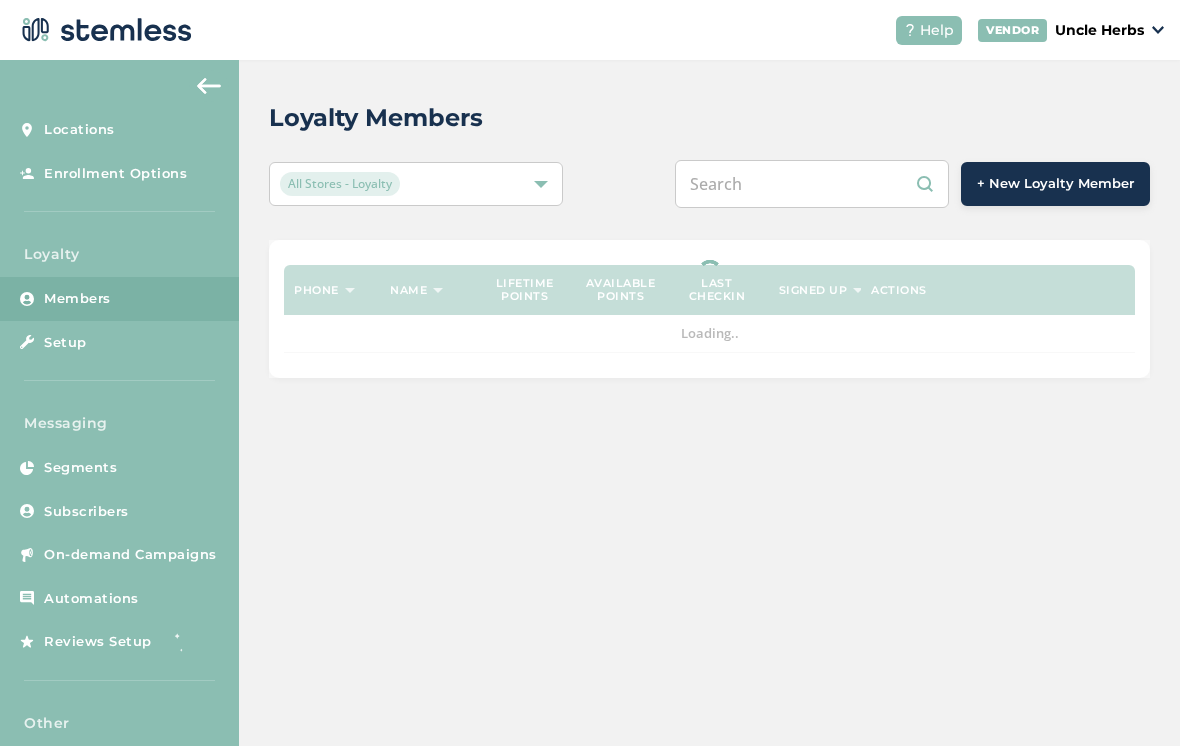 paste on "[PHONE]" 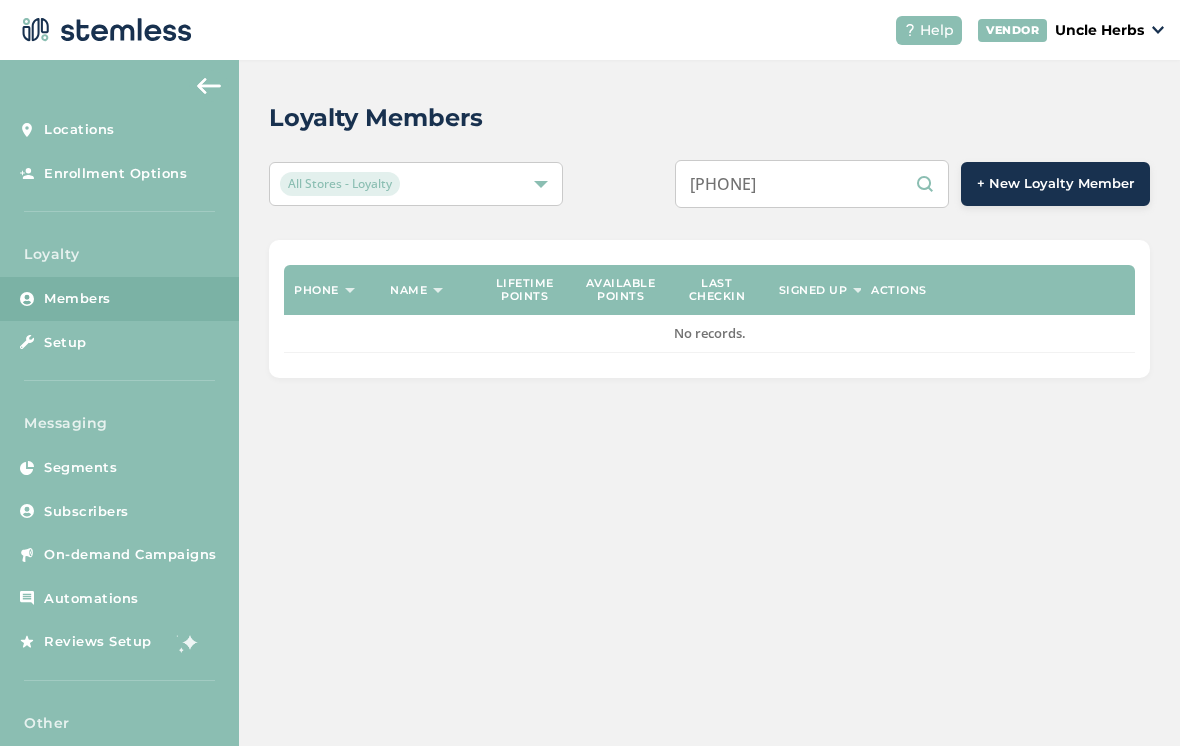 click on "[PHONE]" at bounding box center (812, 184) 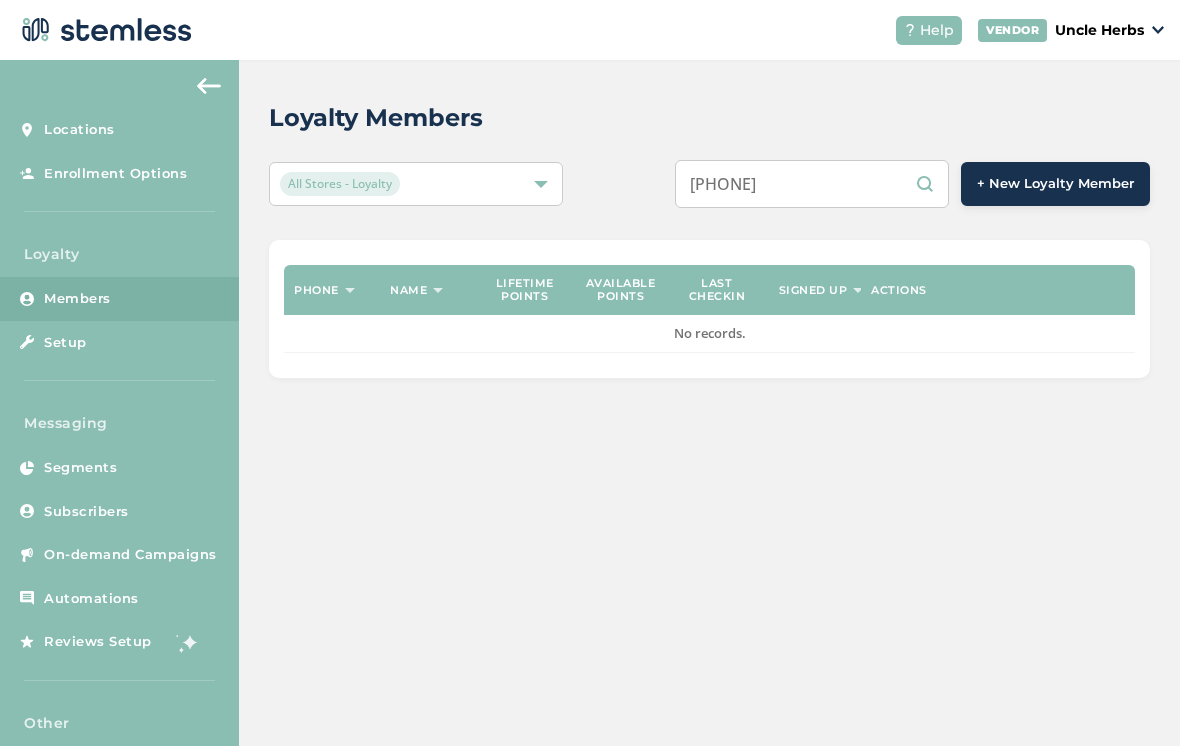 click on "[PHONE]" at bounding box center (812, 184) 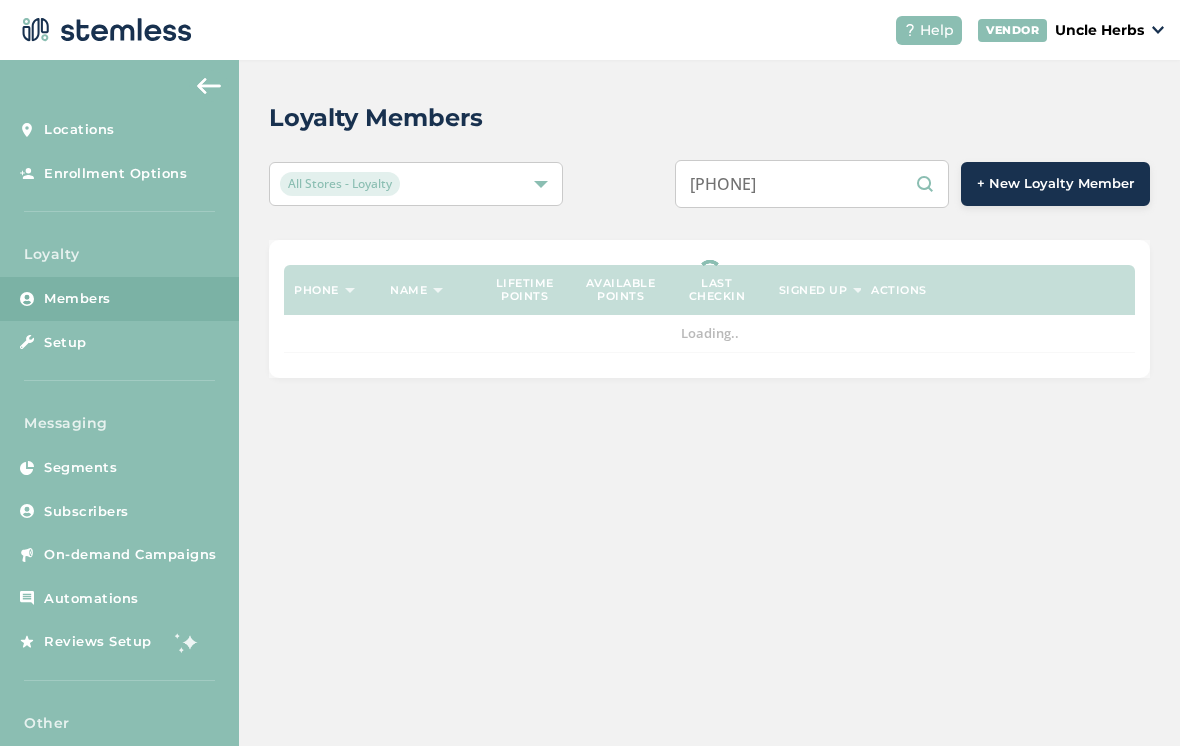 type on "[PHONE]" 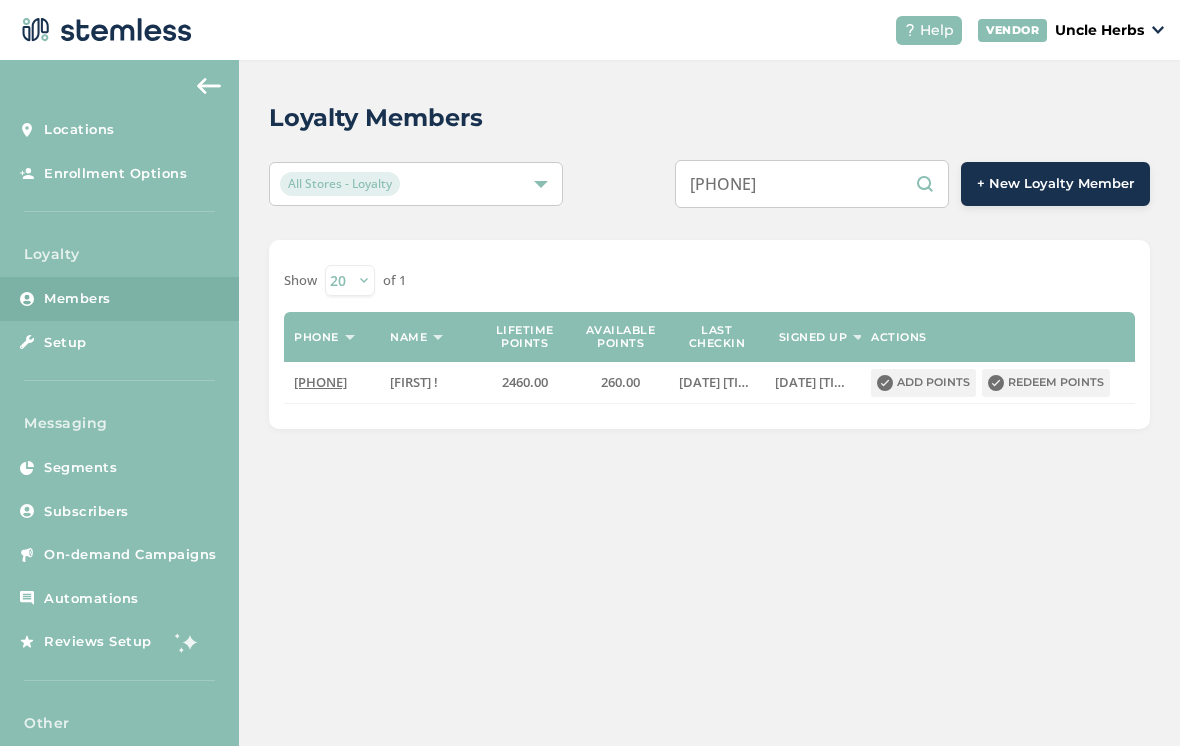 click on "Redeem points" at bounding box center [1046, 383] 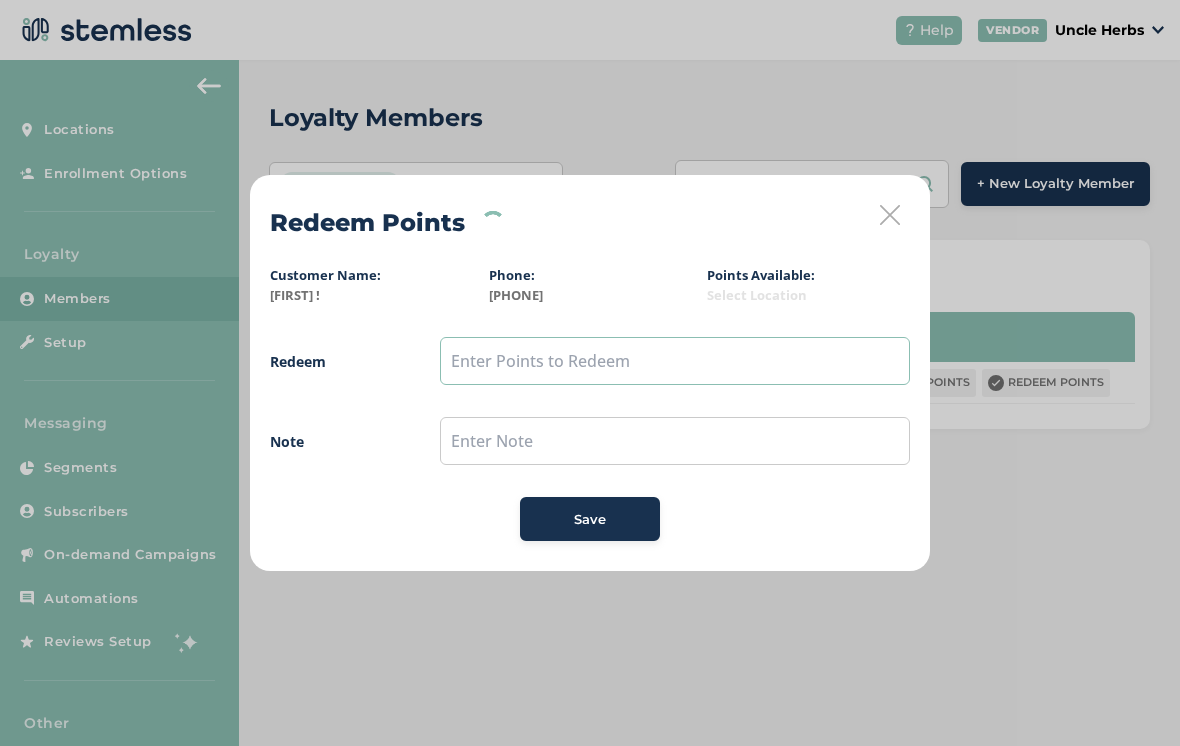 click at bounding box center [675, 361] 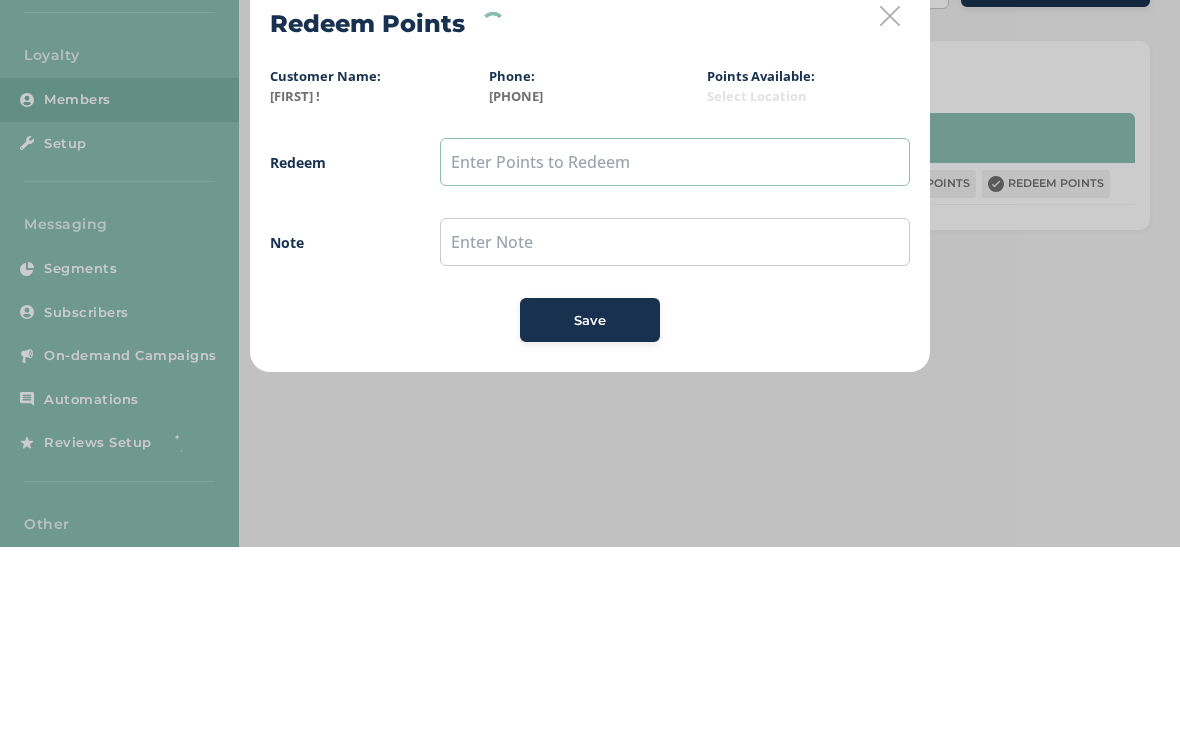 type on "2" 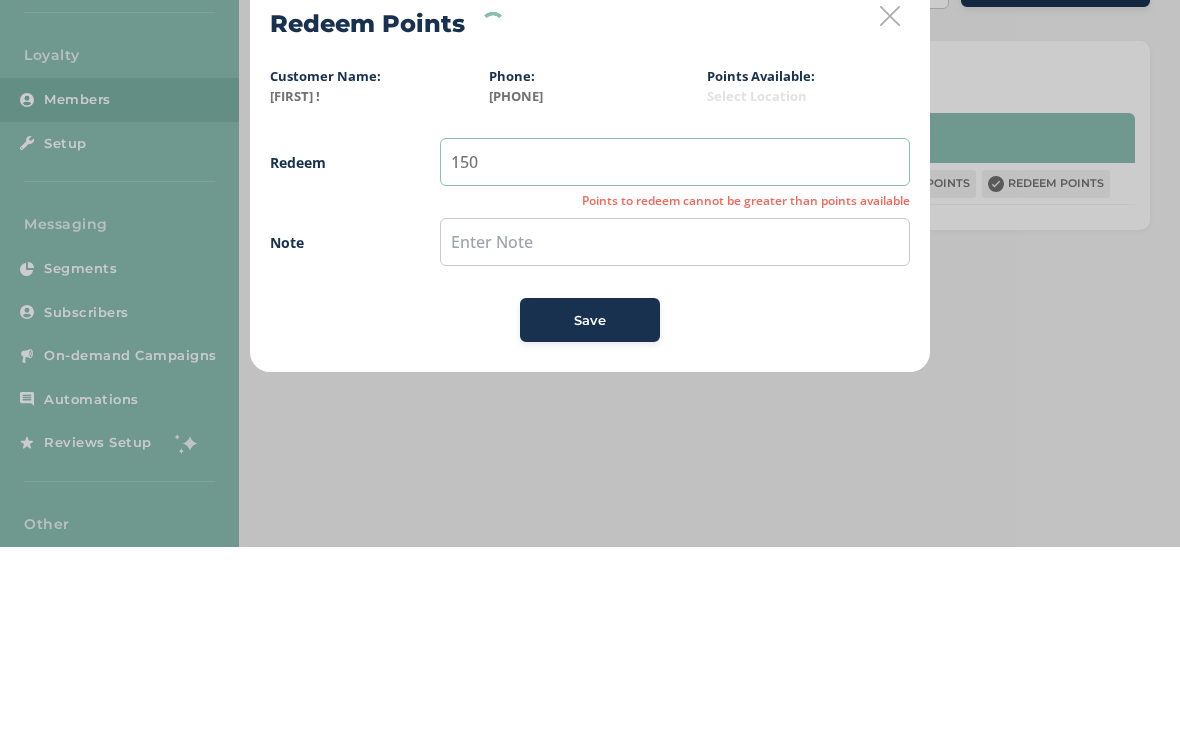 type on "150" 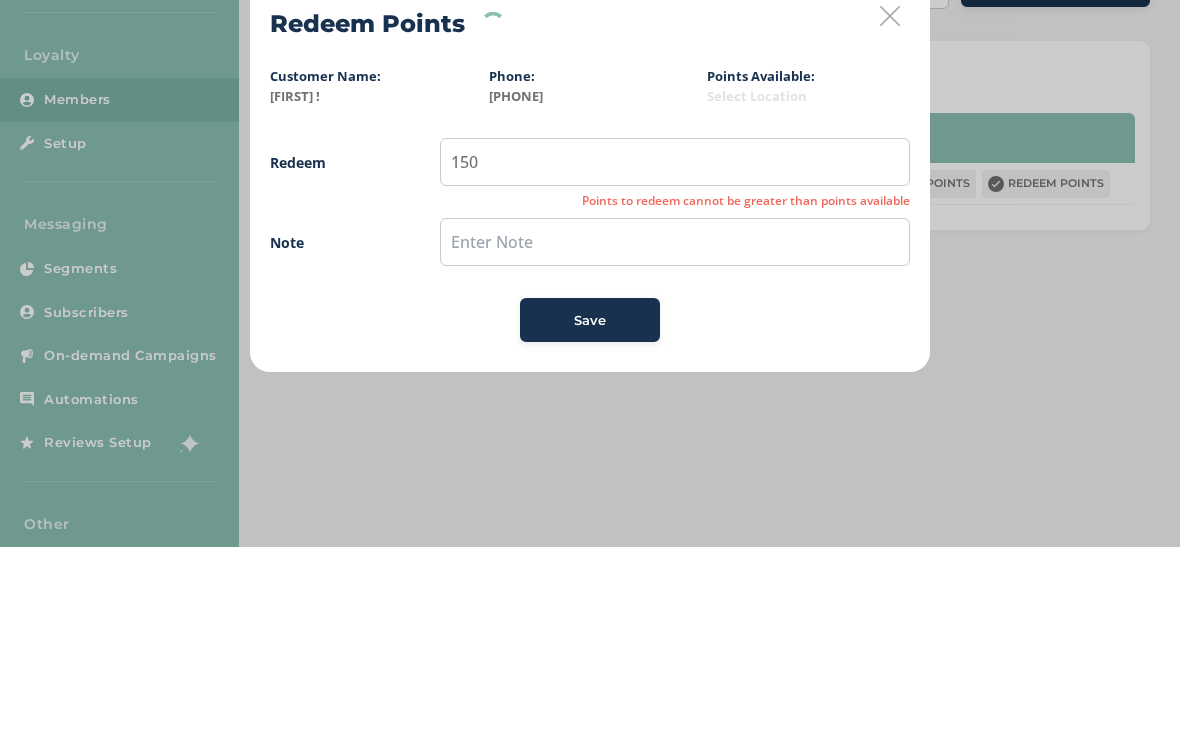 click on "Redeem 150 Points to redeem cannot be greater than points available Note Save" at bounding box center (590, 439) 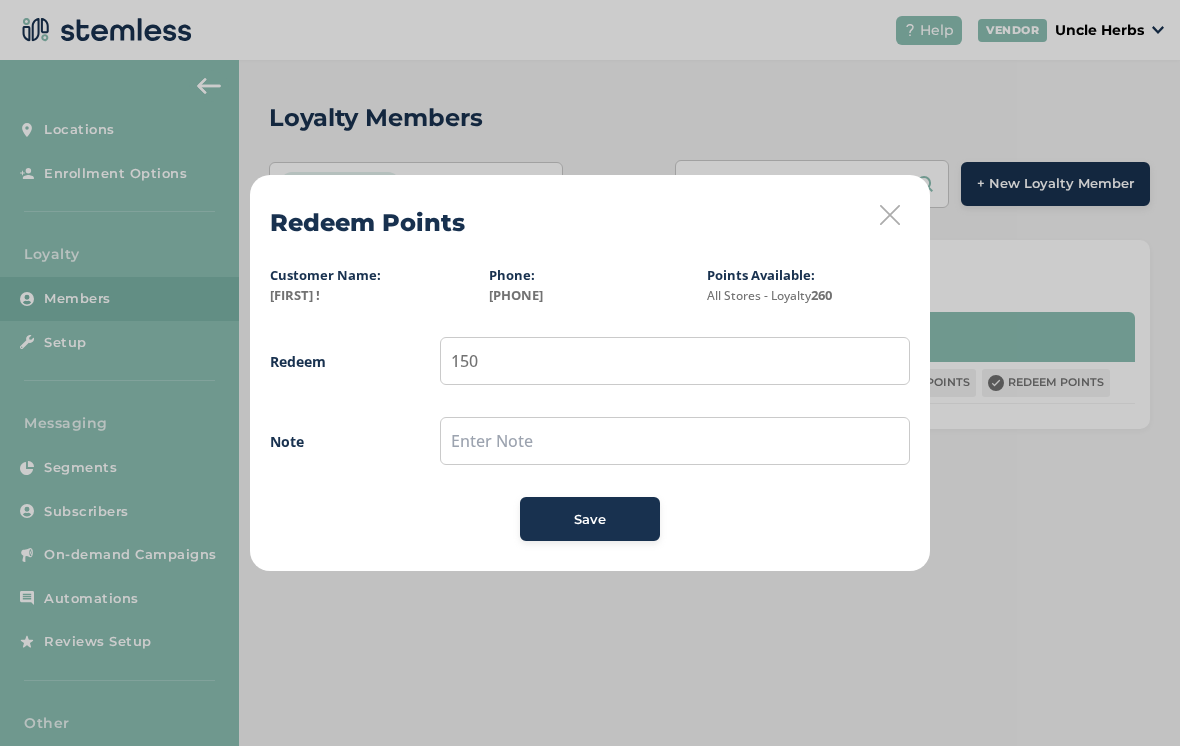 click on "Save" at bounding box center (590, 520) 